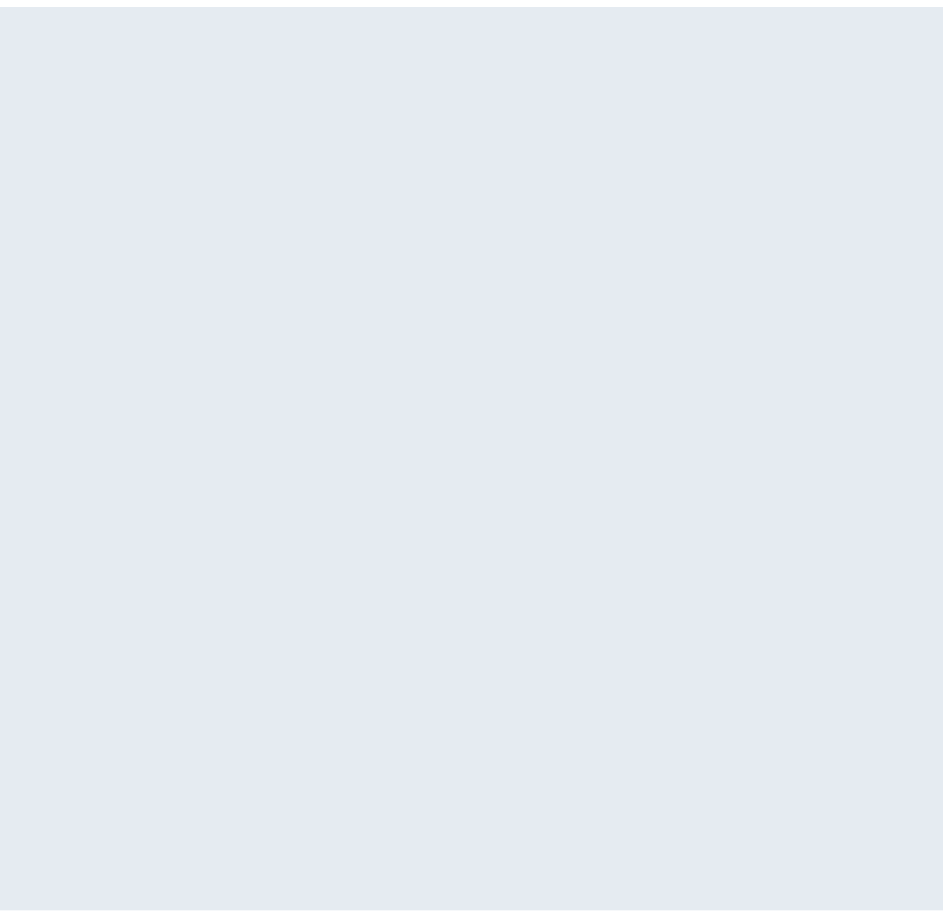 scroll, scrollTop: 0, scrollLeft: 0, axis: both 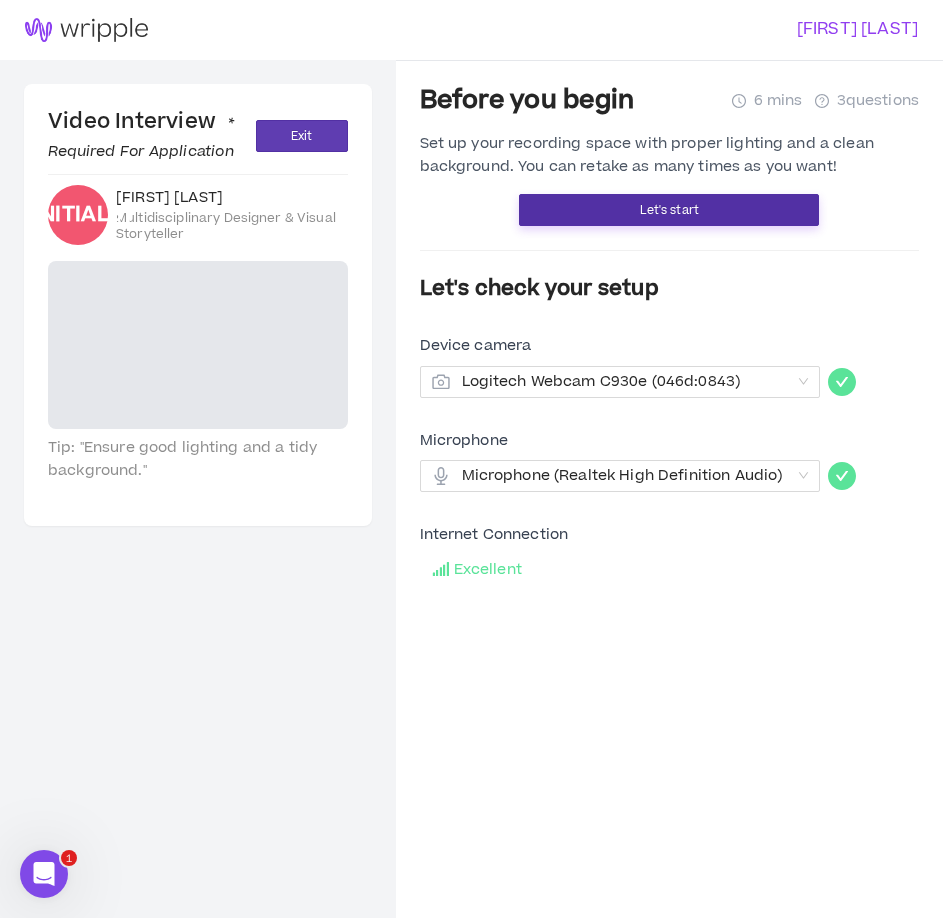 click on "Let's start" at bounding box center (669, 210) 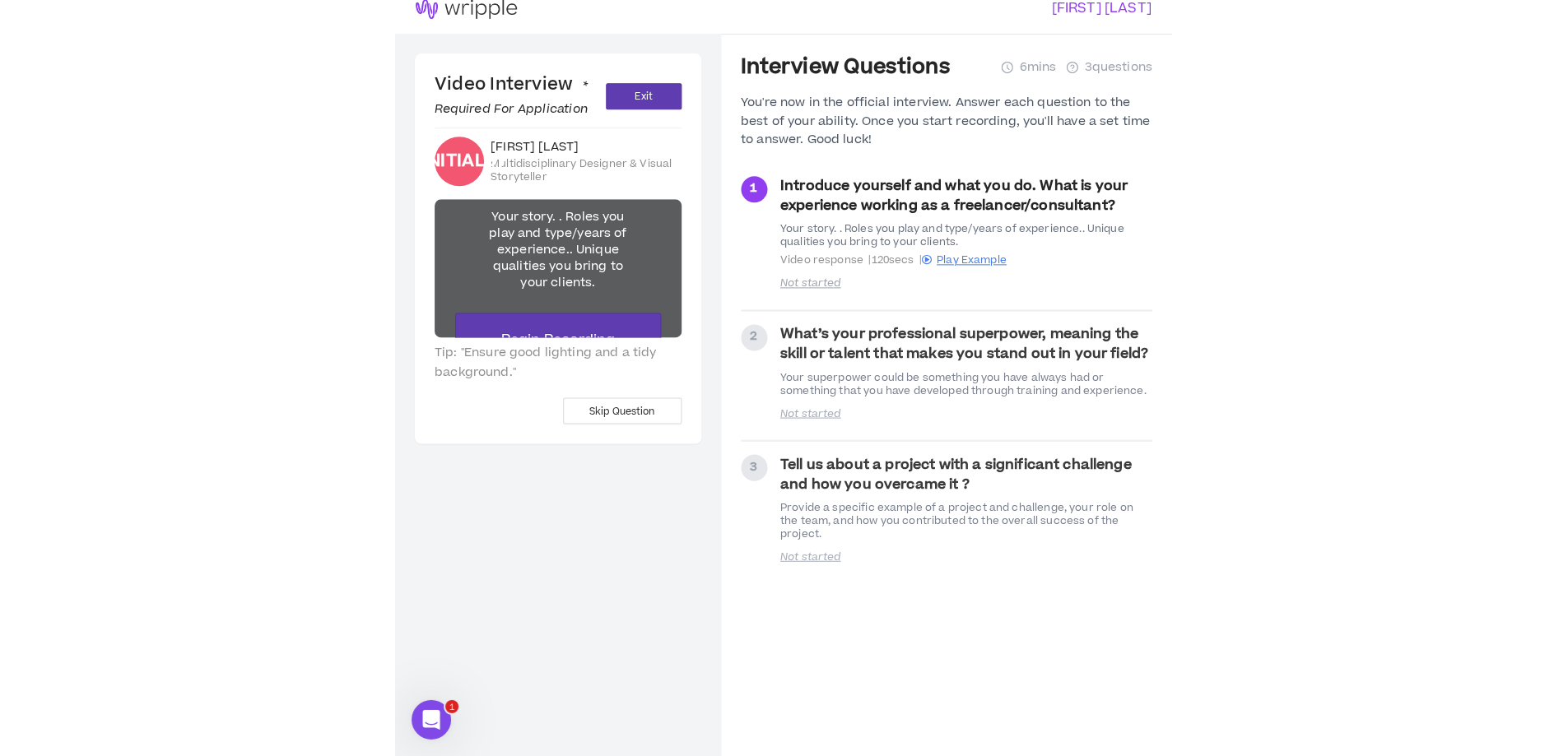 scroll, scrollTop: 0, scrollLeft: 0, axis: both 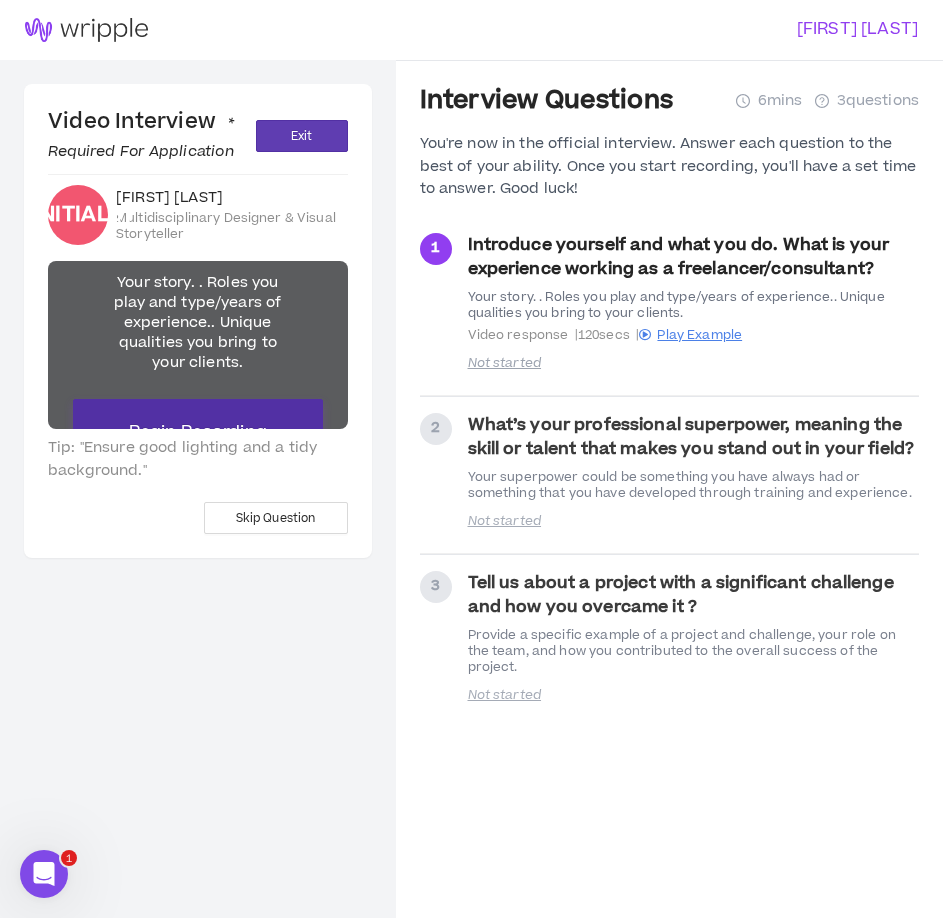 click on "Begin Recording" at bounding box center (198, 432) 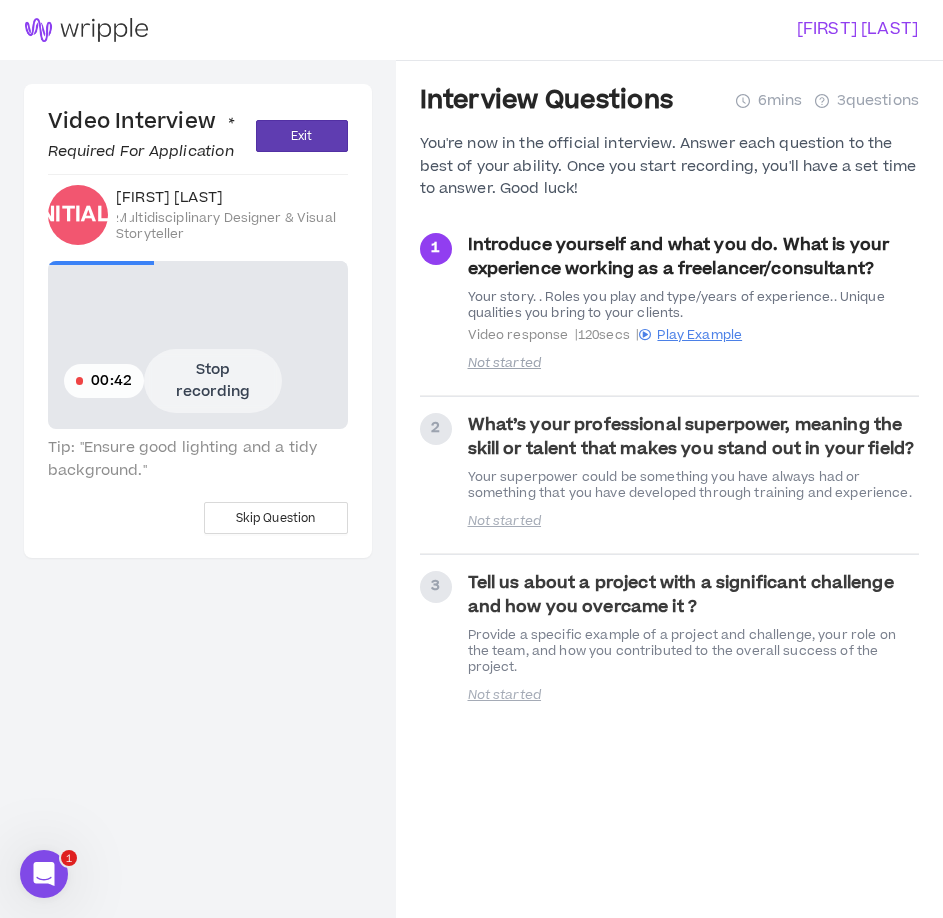 click on "Stop recording" at bounding box center (213, 381) 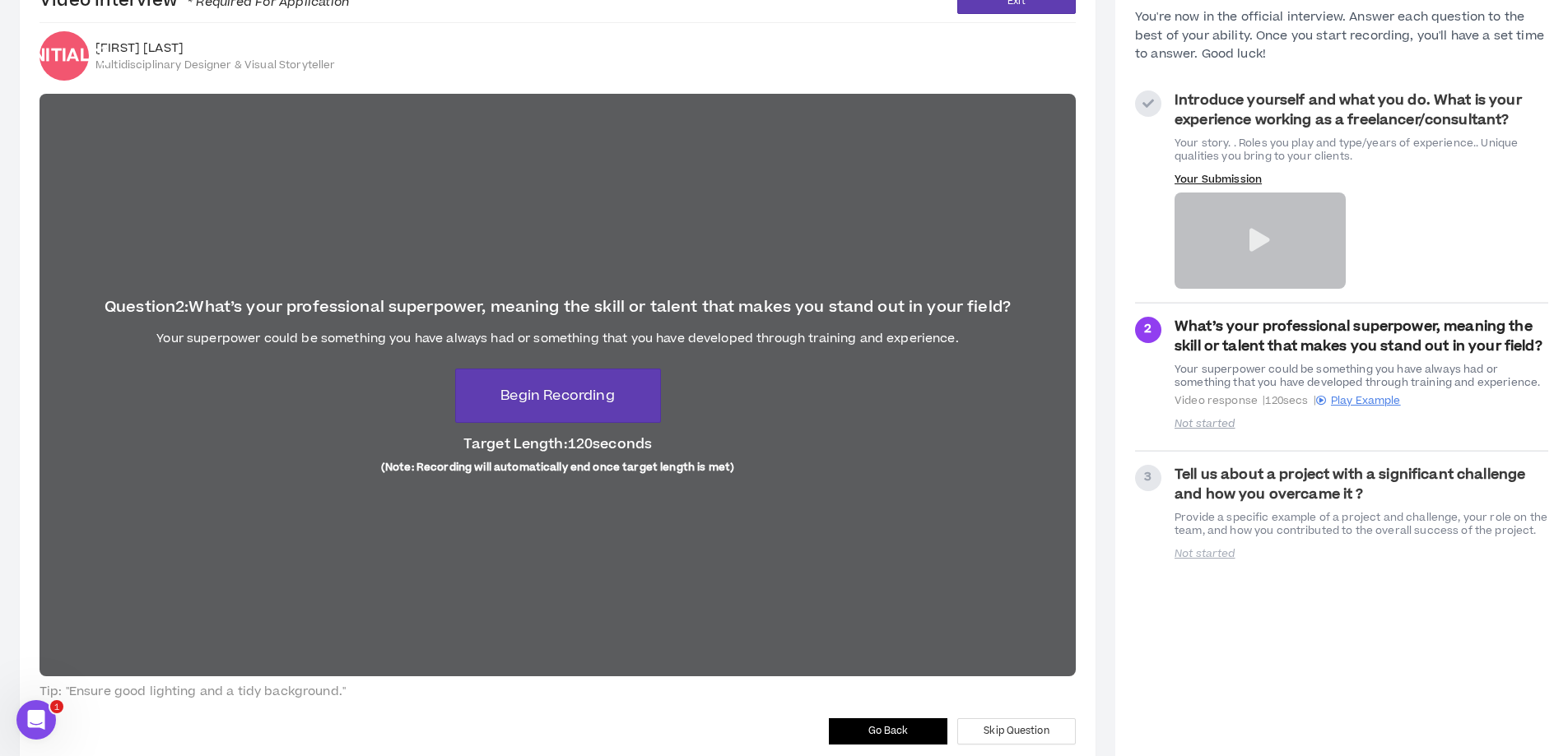 scroll, scrollTop: 129, scrollLeft: 0, axis: vertical 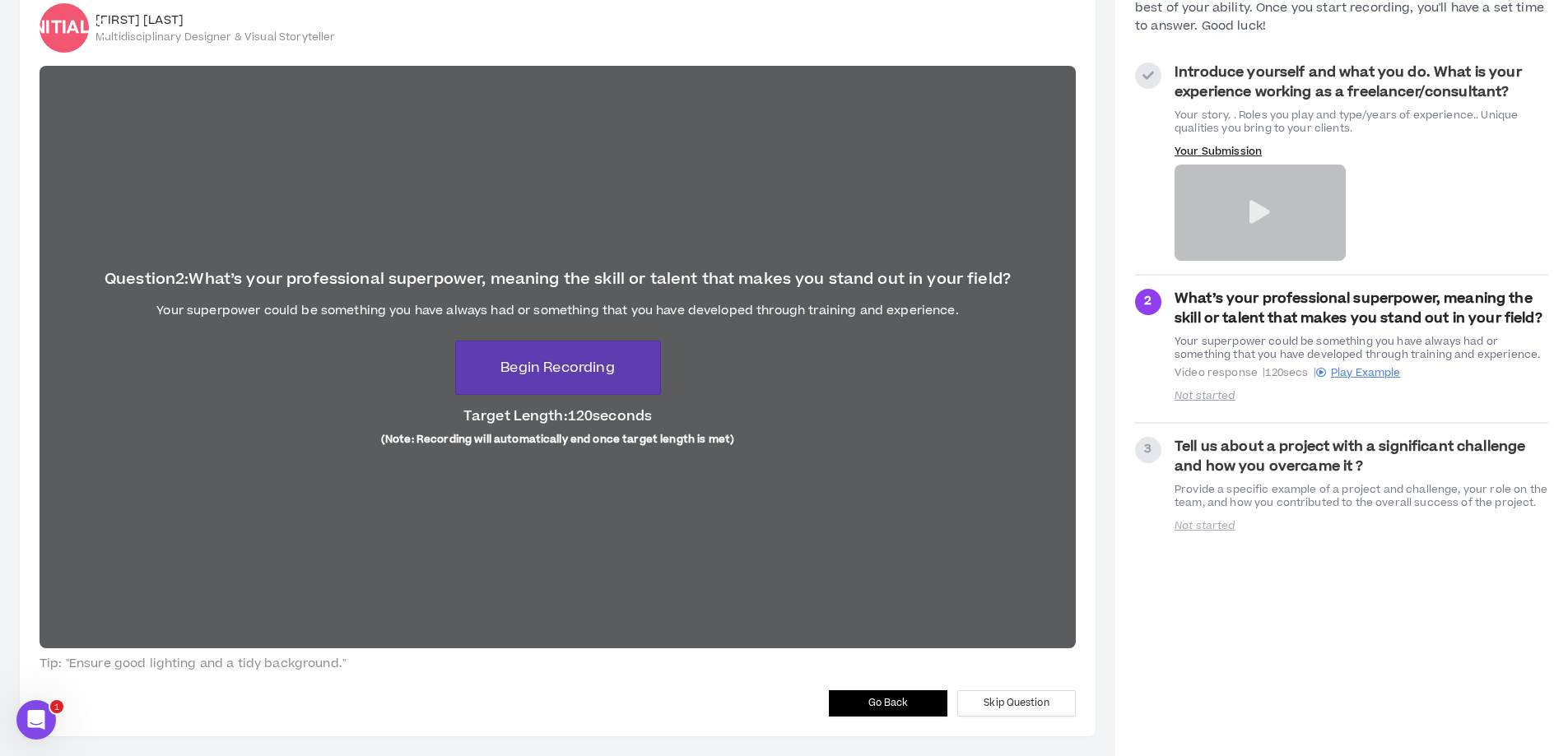click at bounding box center (1259, 212) 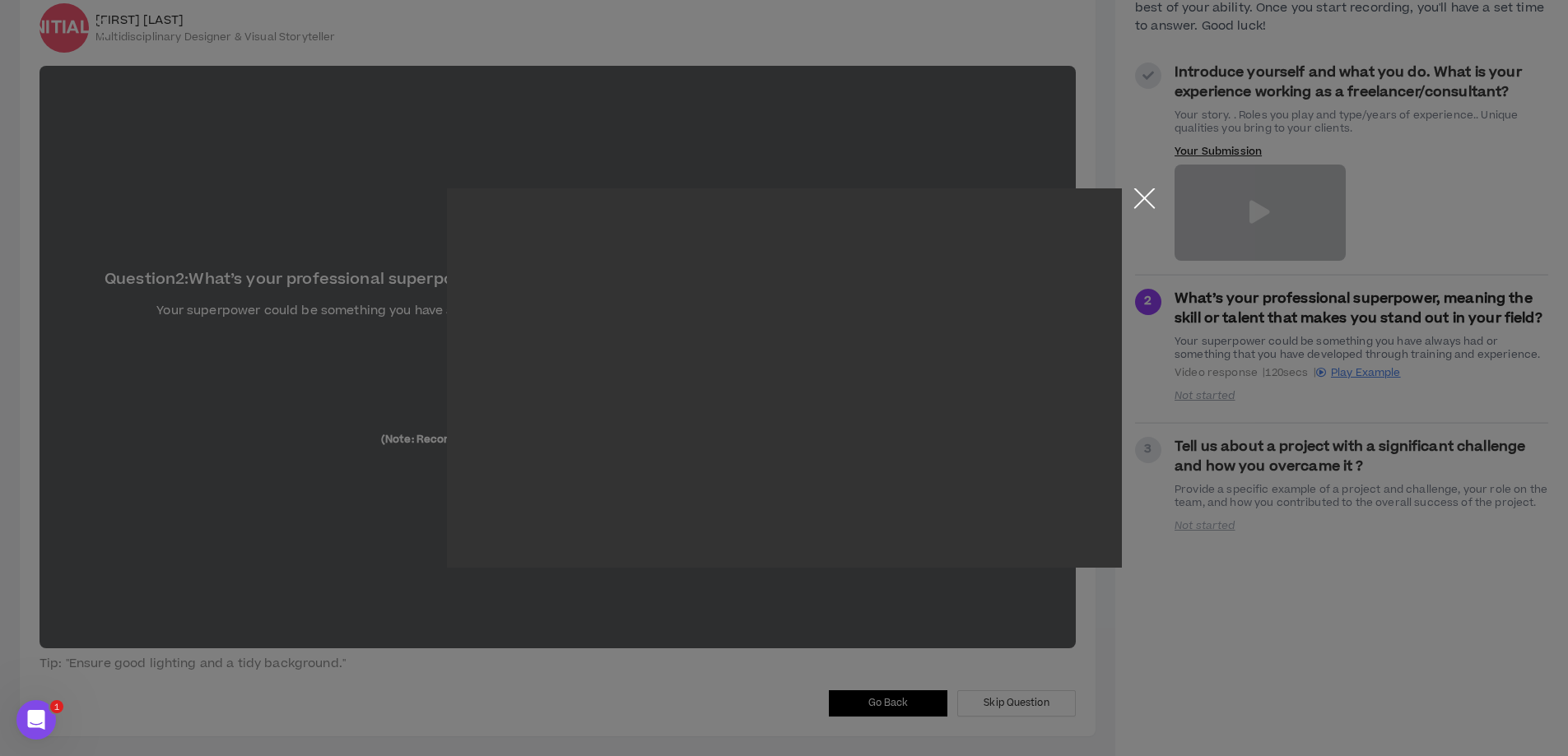 click at bounding box center [784, 378] 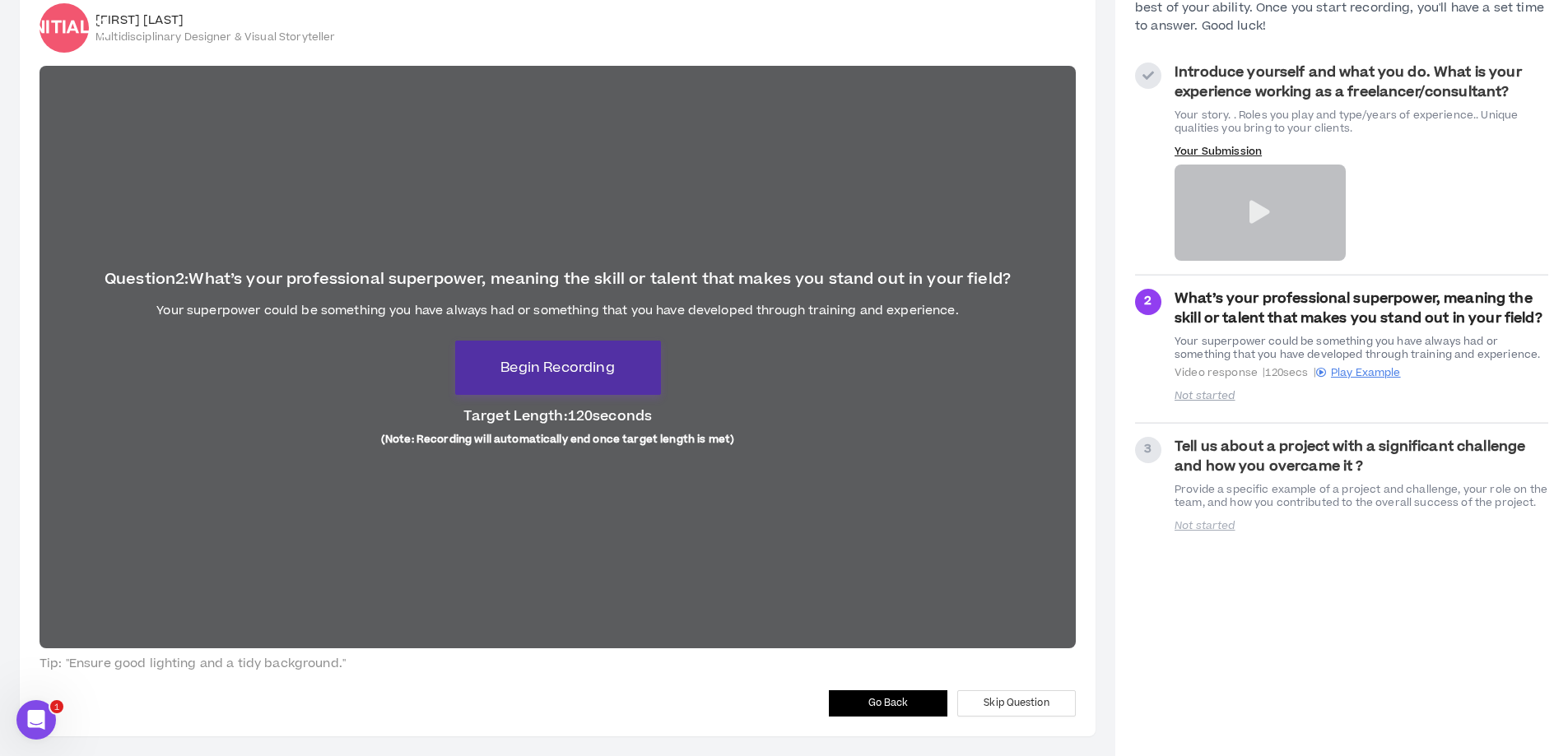 click on "Begin Recording" at bounding box center [557, 368] 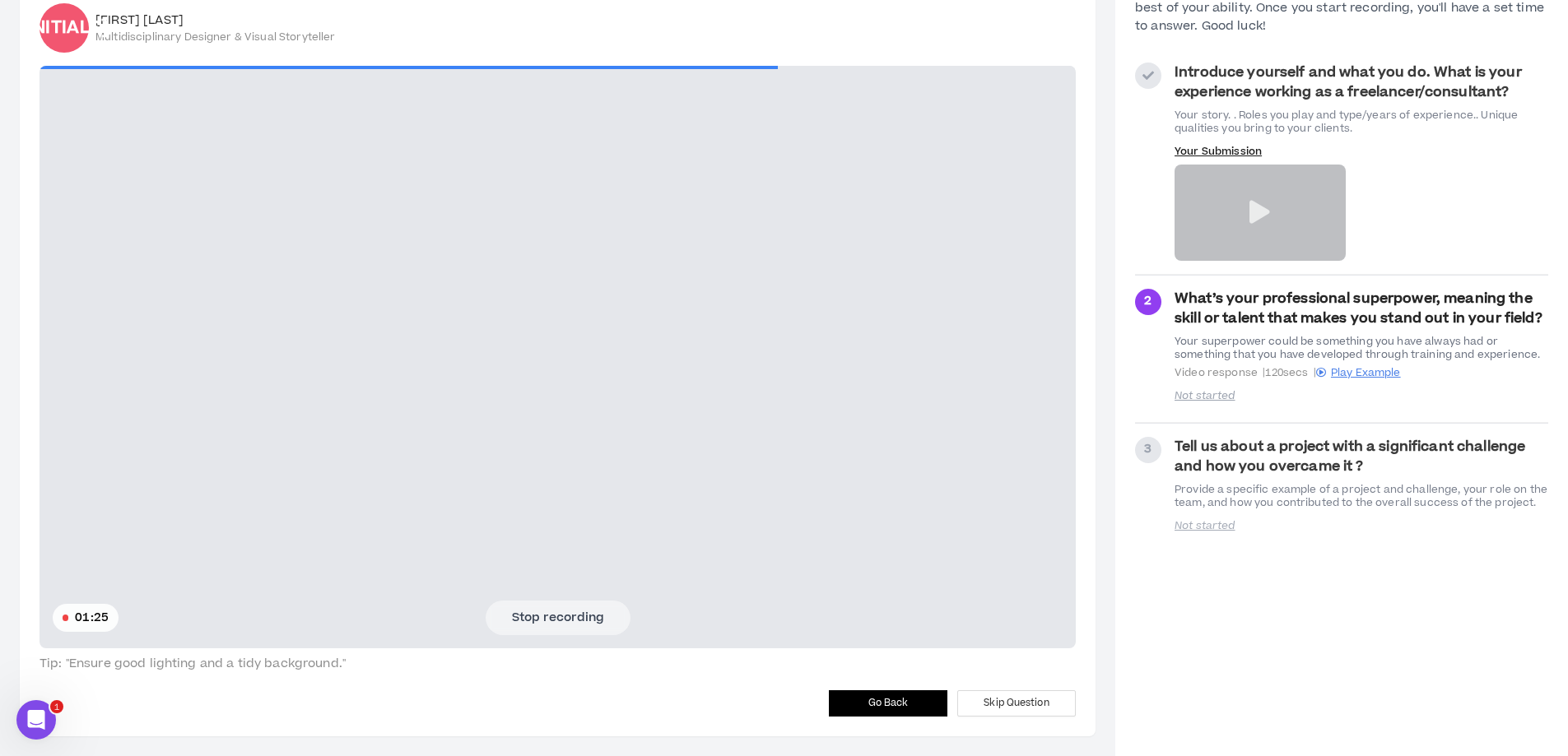 click on "Stop recording" at bounding box center (558, 618) 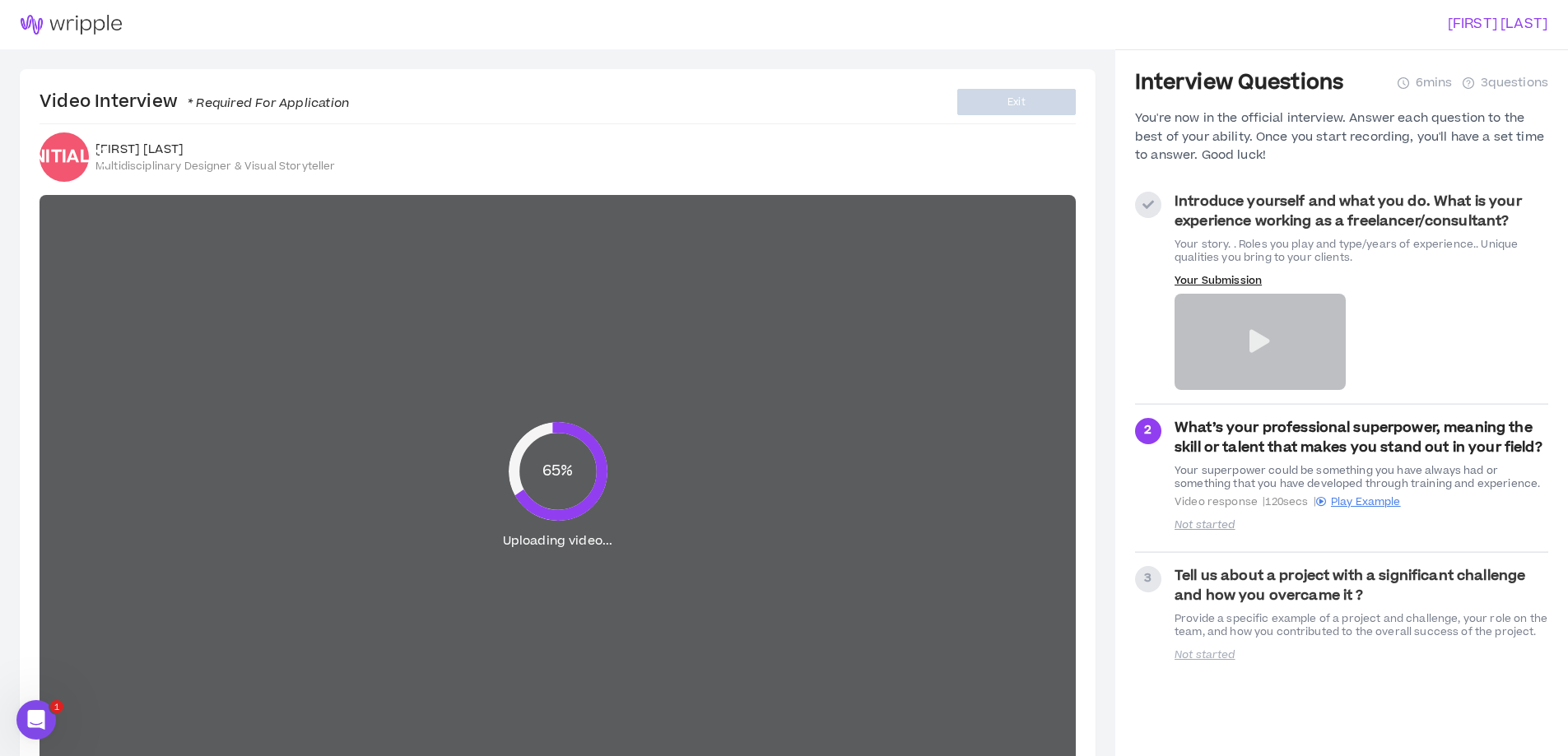 scroll, scrollTop: 129, scrollLeft: 0, axis: vertical 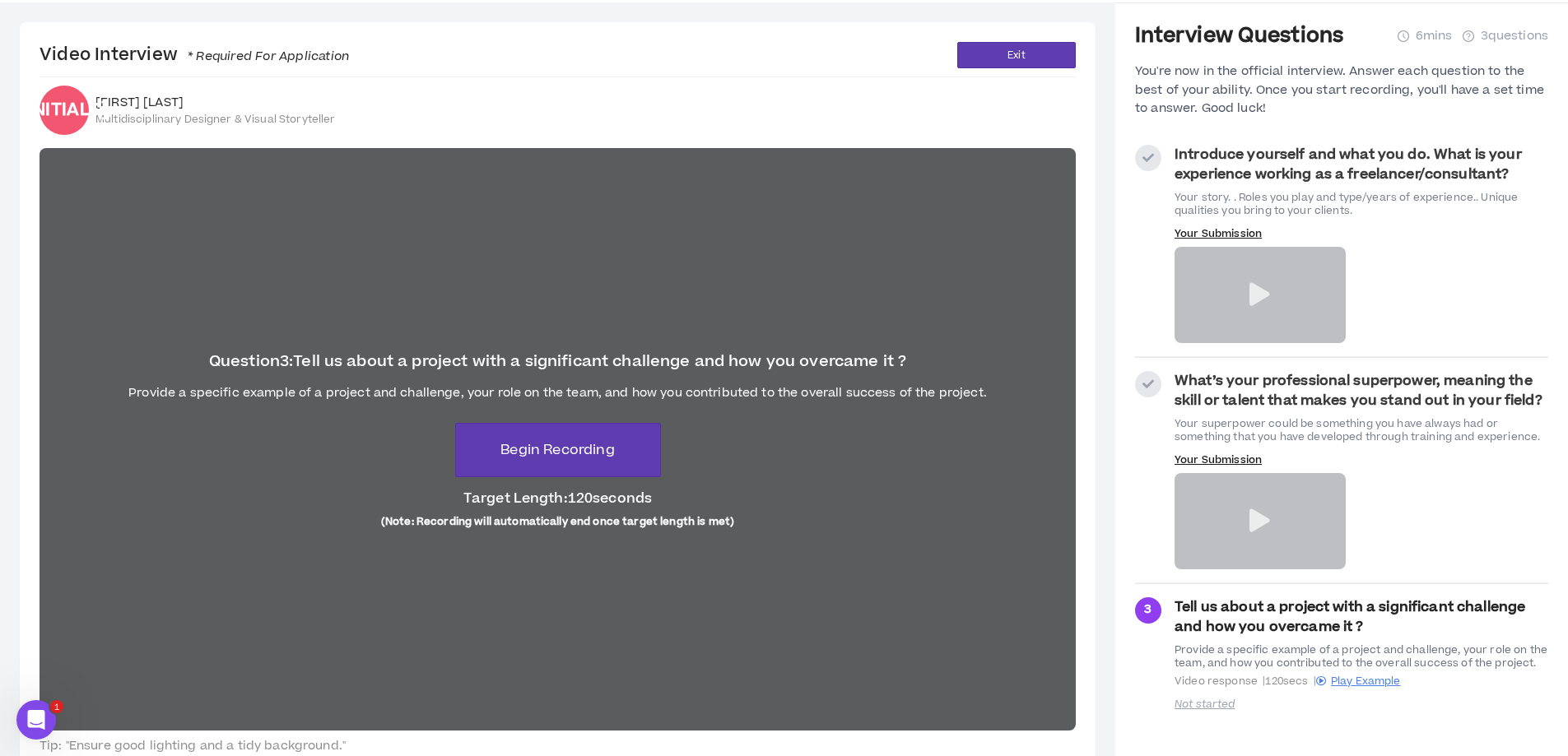 click at bounding box center [1259, 521] 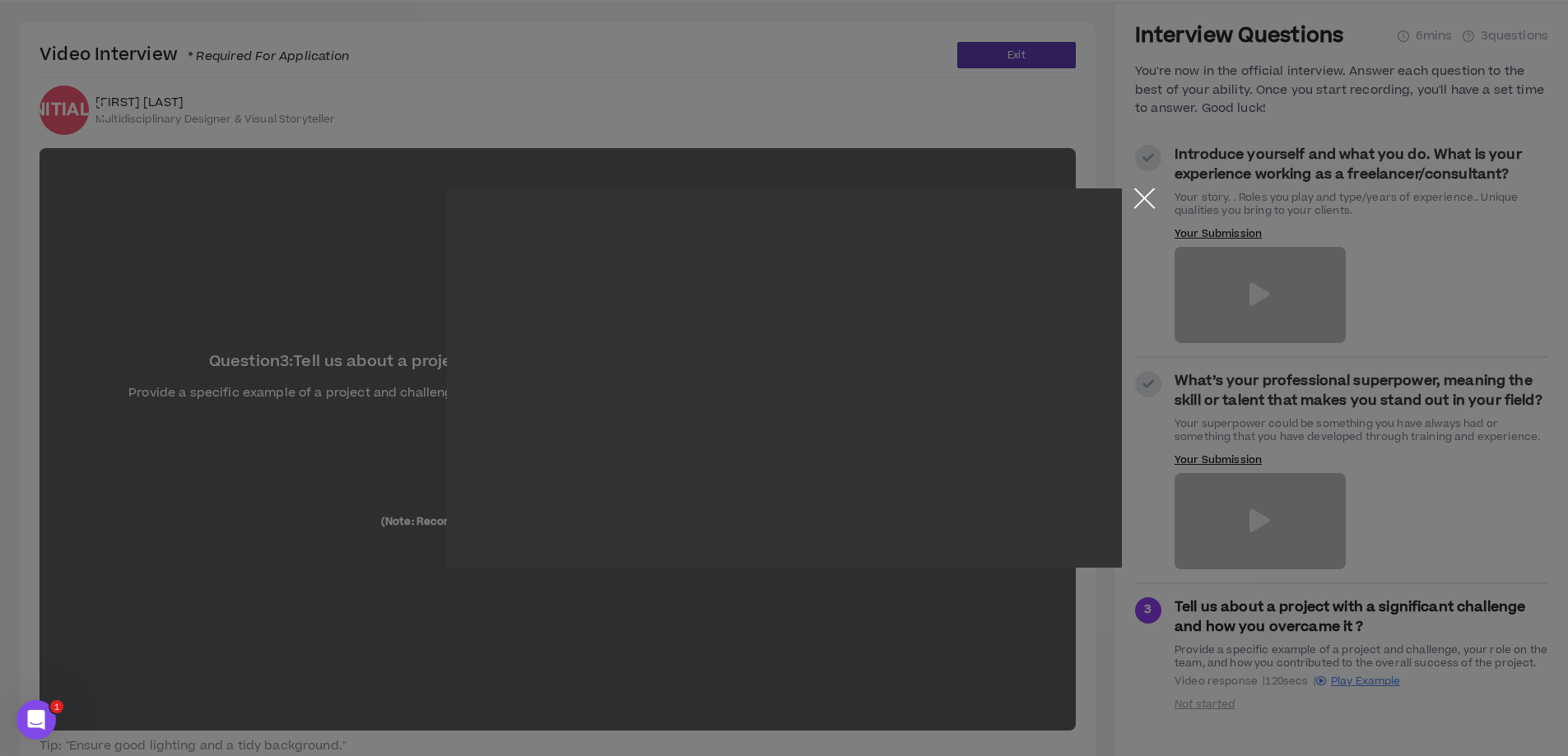 click at bounding box center [1144, 202] 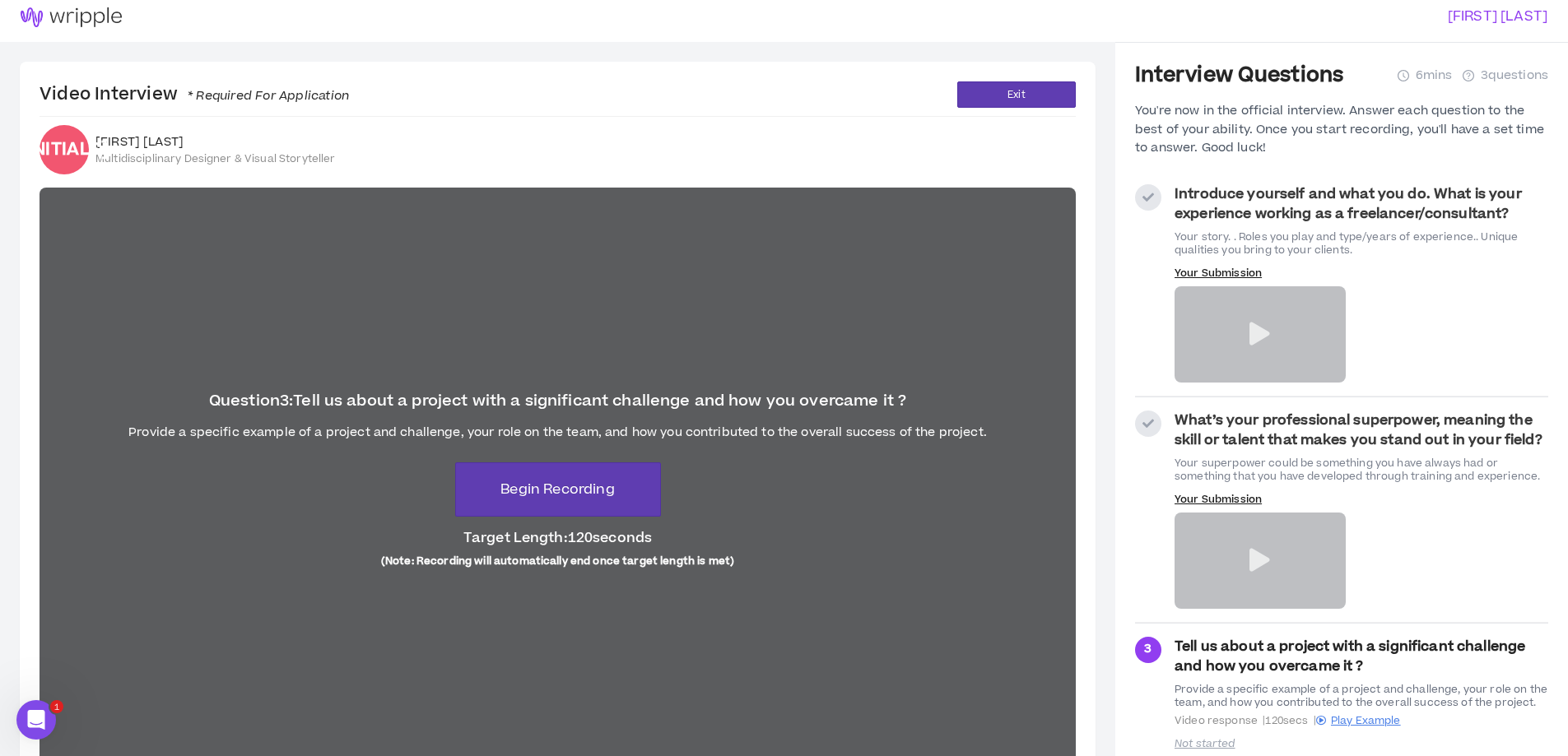 scroll, scrollTop: 0, scrollLeft: 0, axis: both 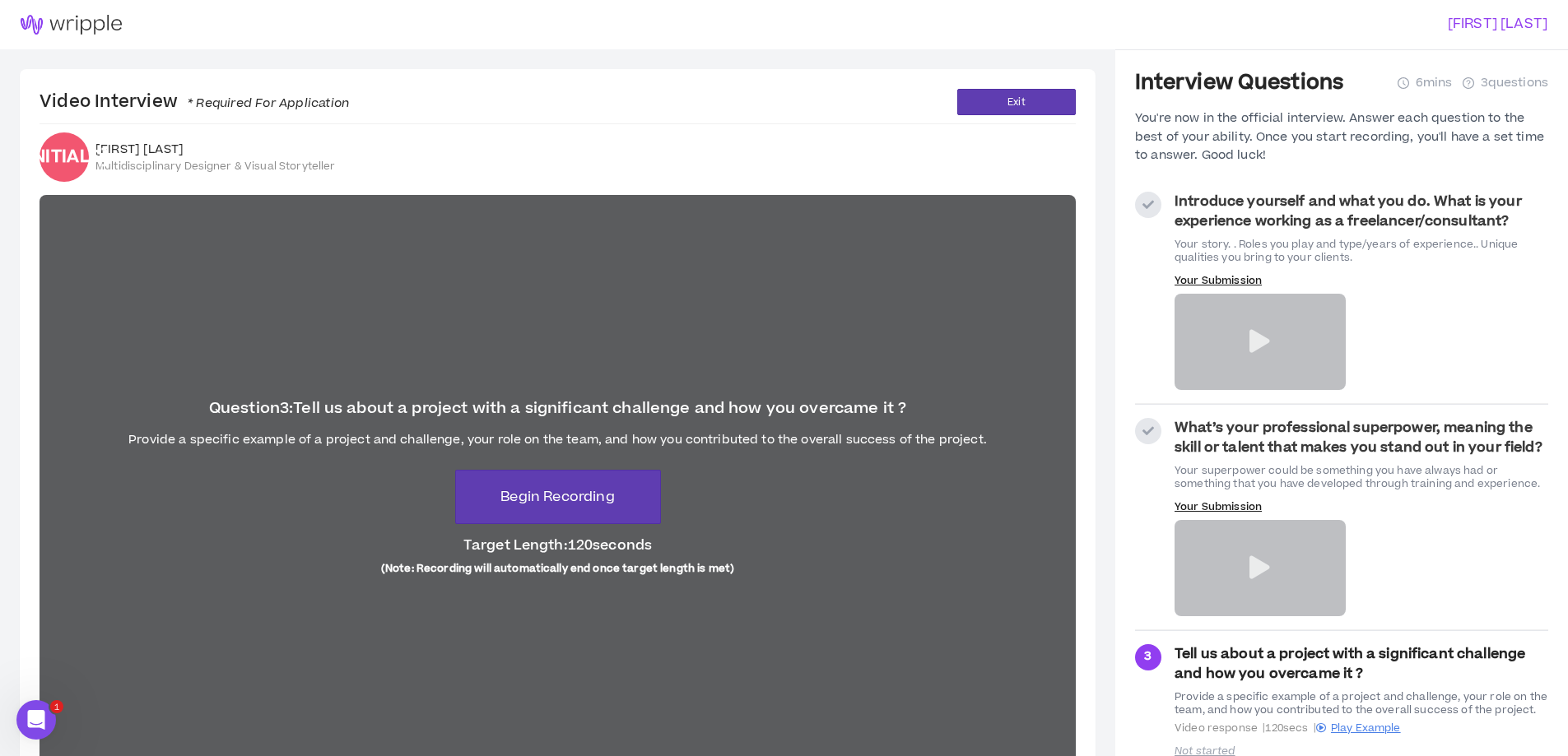 click on "Introduce yourself and what you do. What is your experience working as a freelancer/consultant?" at bounding box center (1348, 211) 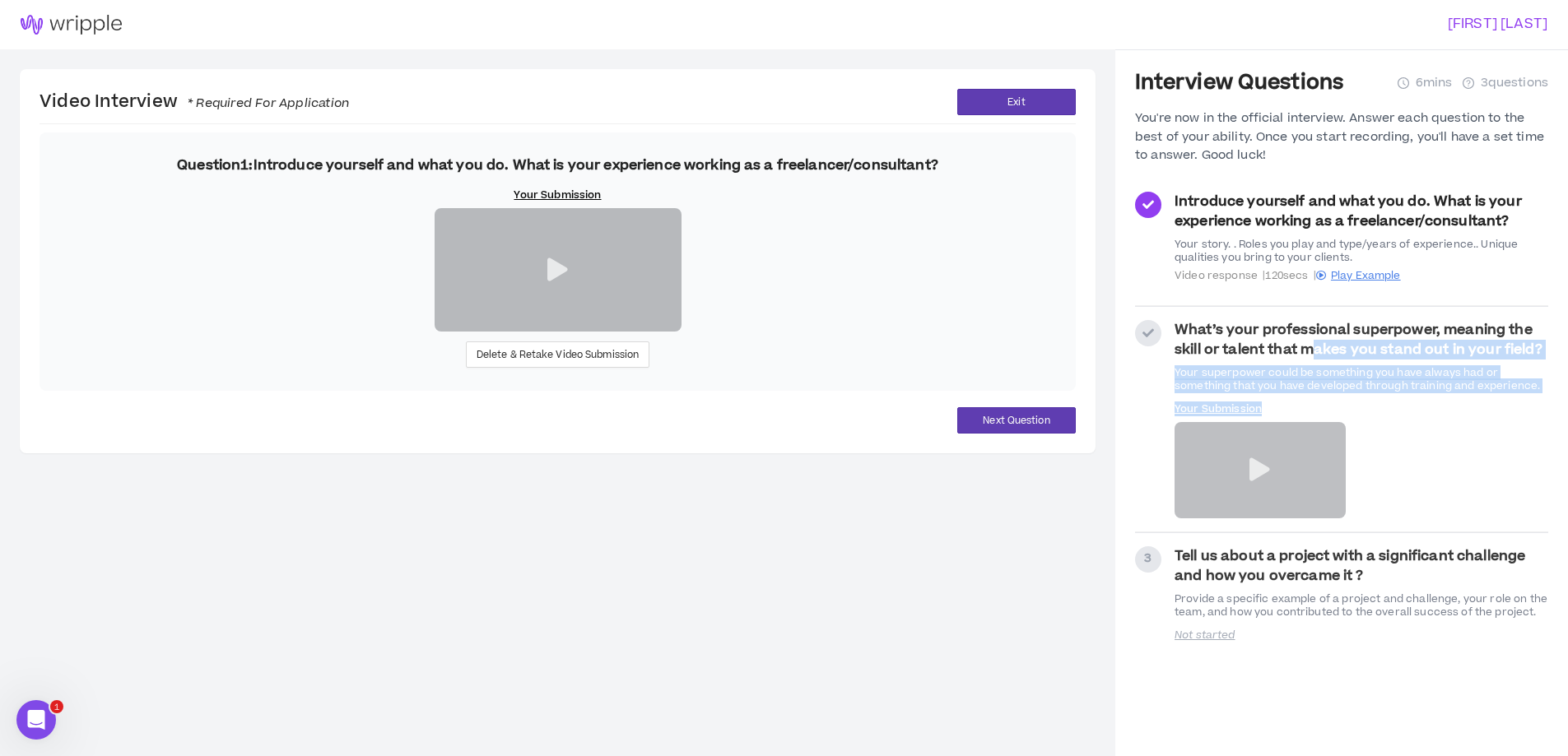 drag, startPoint x: 1282, startPoint y: 452, endPoint x: 1314, endPoint y: 357, distance: 100.244701 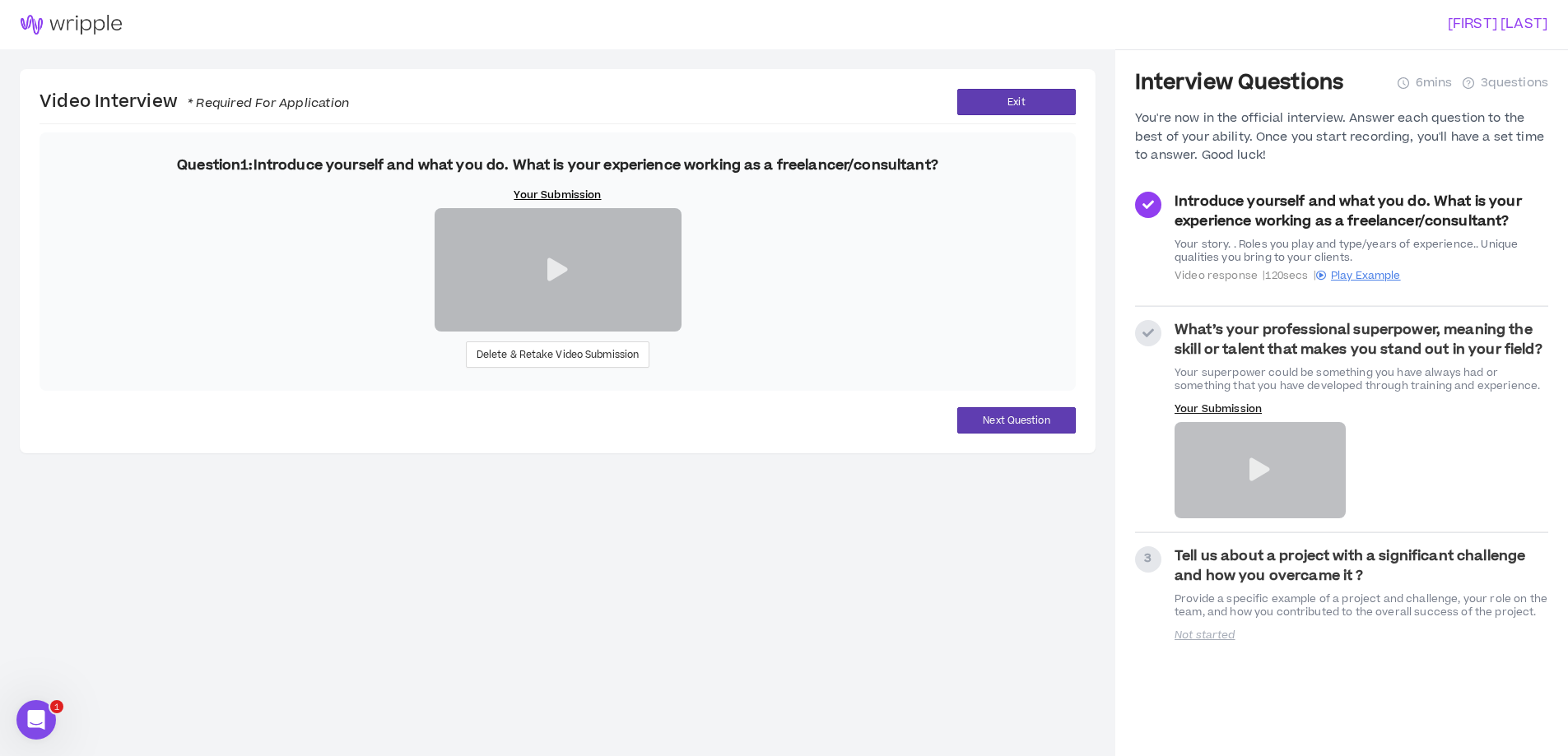click on "Introduce yourself and what you do. What is your experience working as a freelancer/consultant?" at bounding box center [1348, 211] 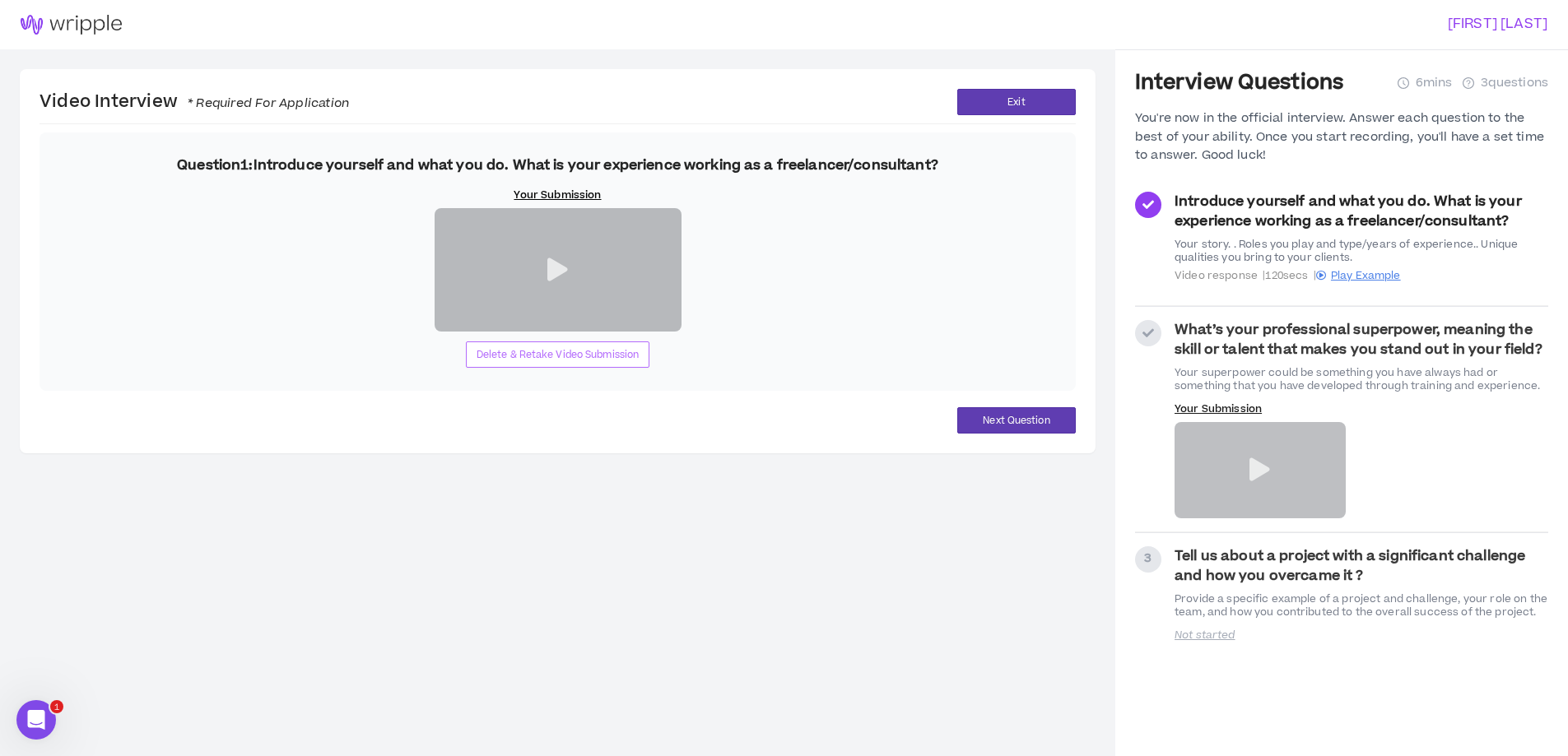 click on "Delete & Retake Video Submission" at bounding box center [558, 355] 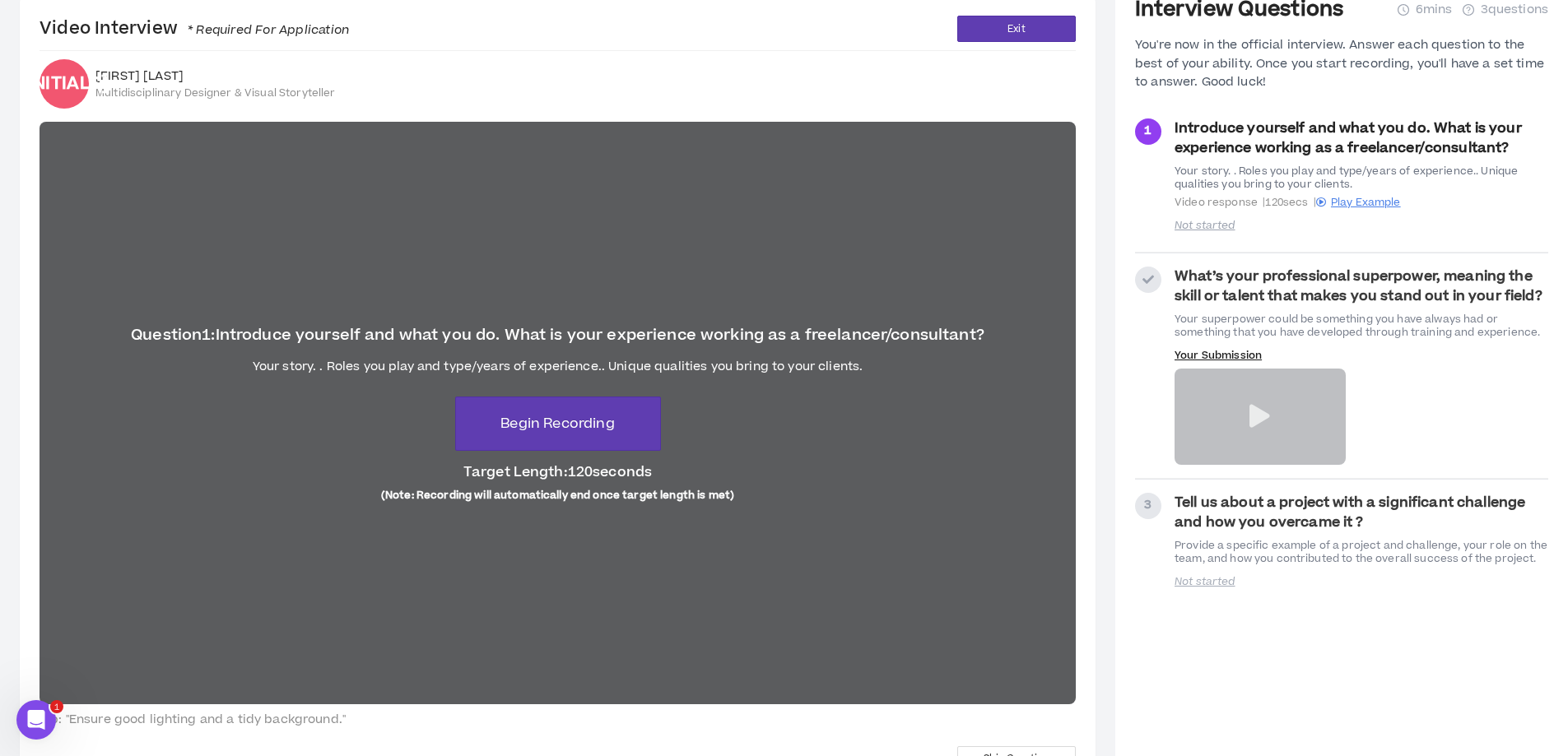 scroll, scrollTop: 82, scrollLeft: 0, axis: vertical 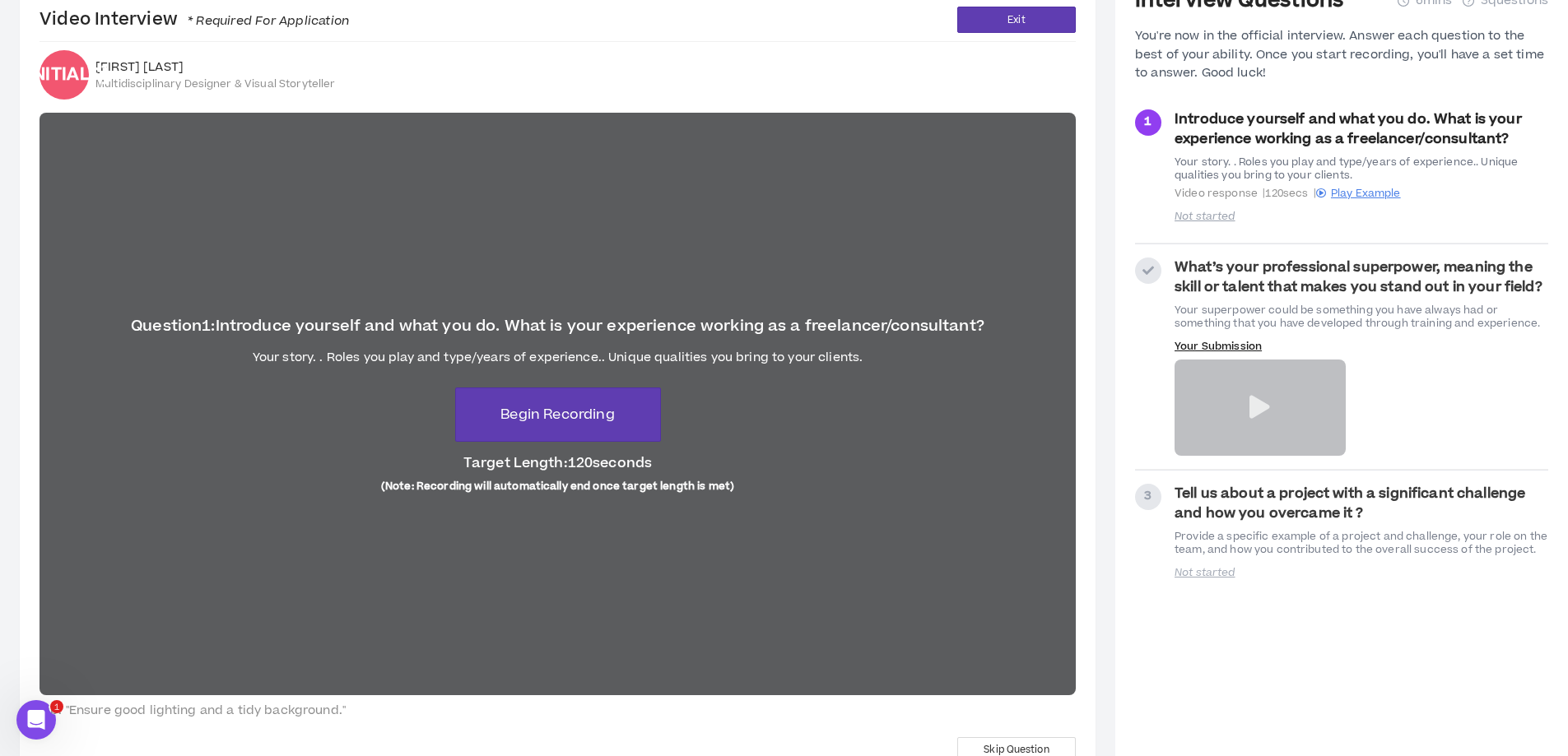 click on "Your Submission" at bounding box center [1260, 346] 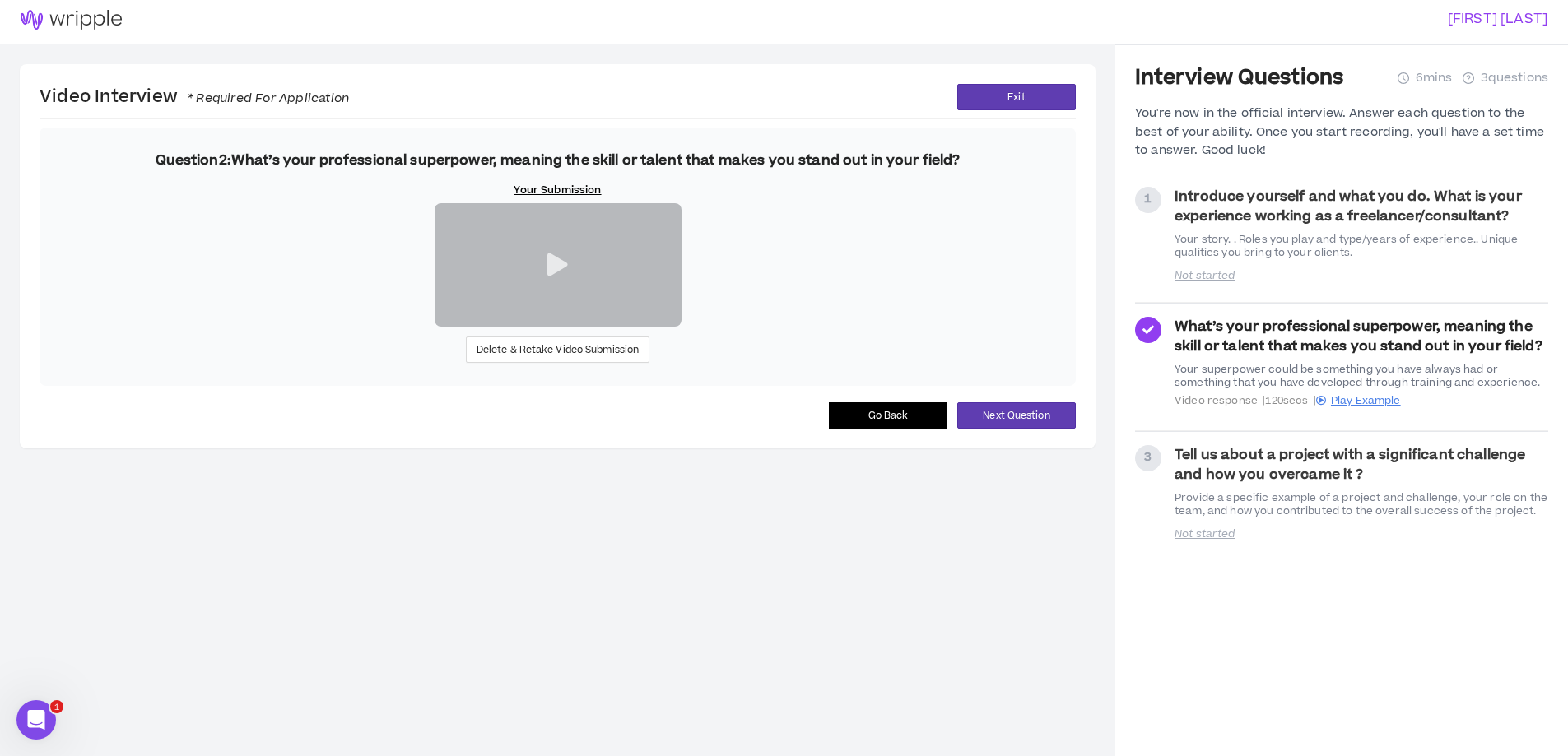 scroll, scrollTop: 0, scrollLeft: 0, axis: both 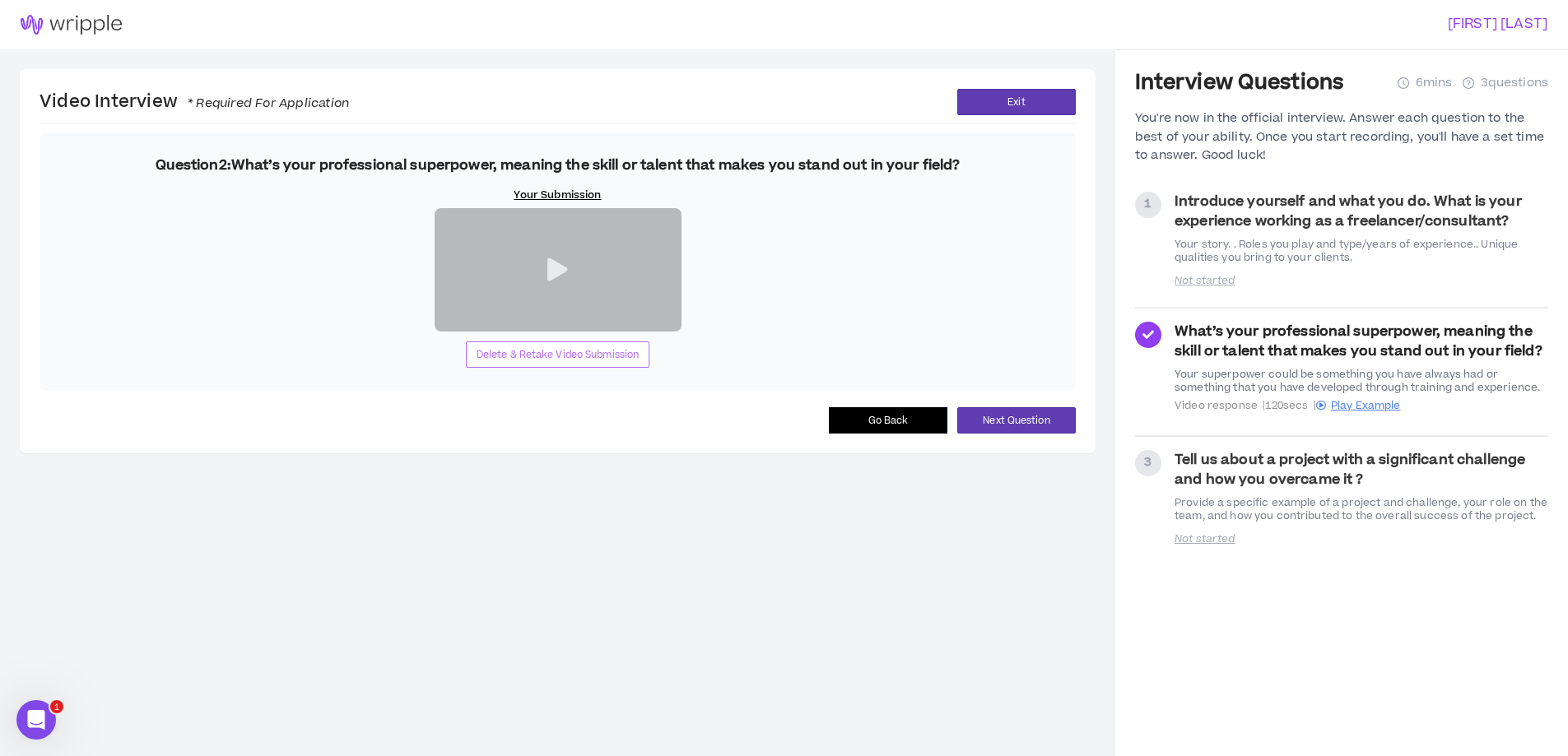 click on "Delete & Retake Video Submission" at bounding box center (558, 355) 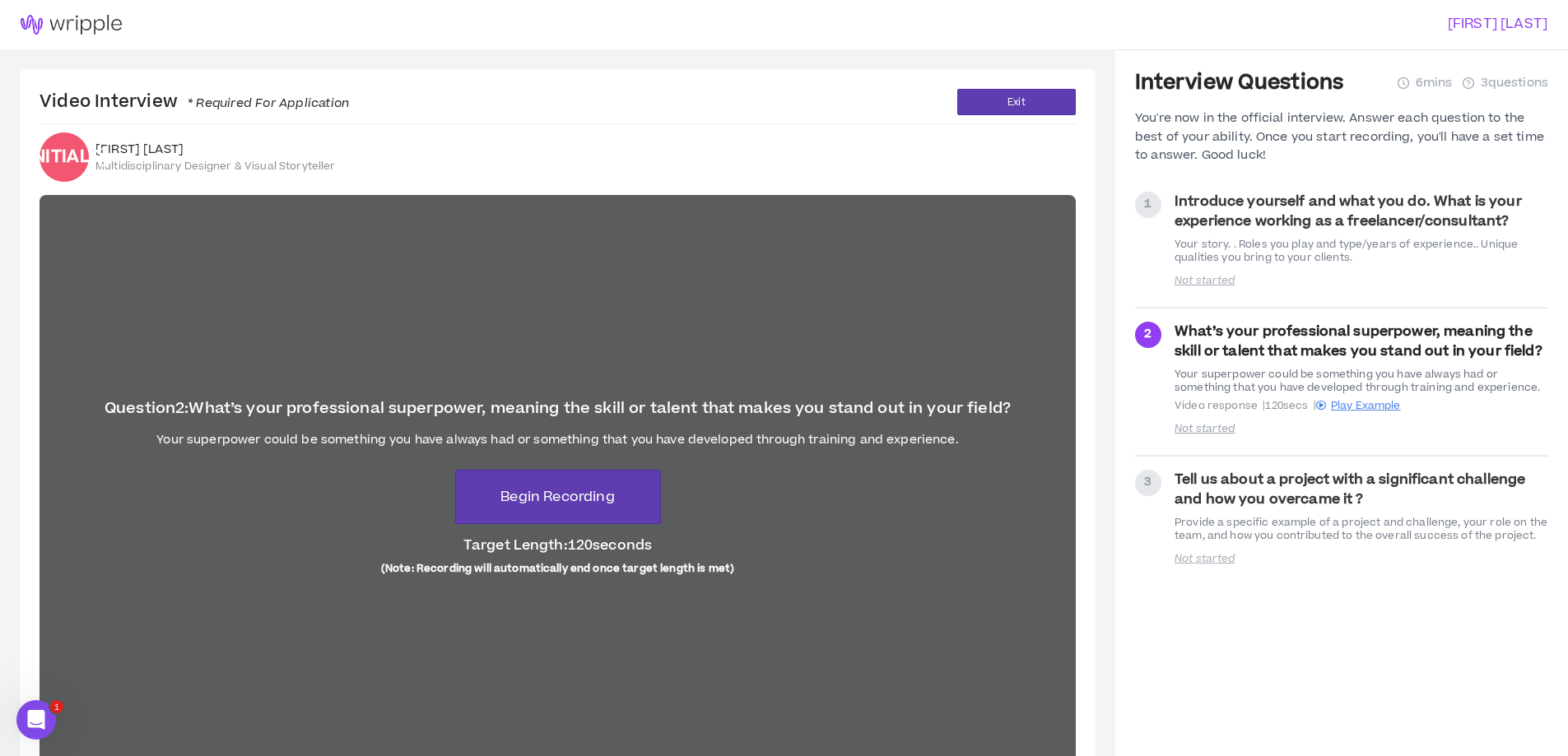 click on "1" at bounding box center (1147, 204) 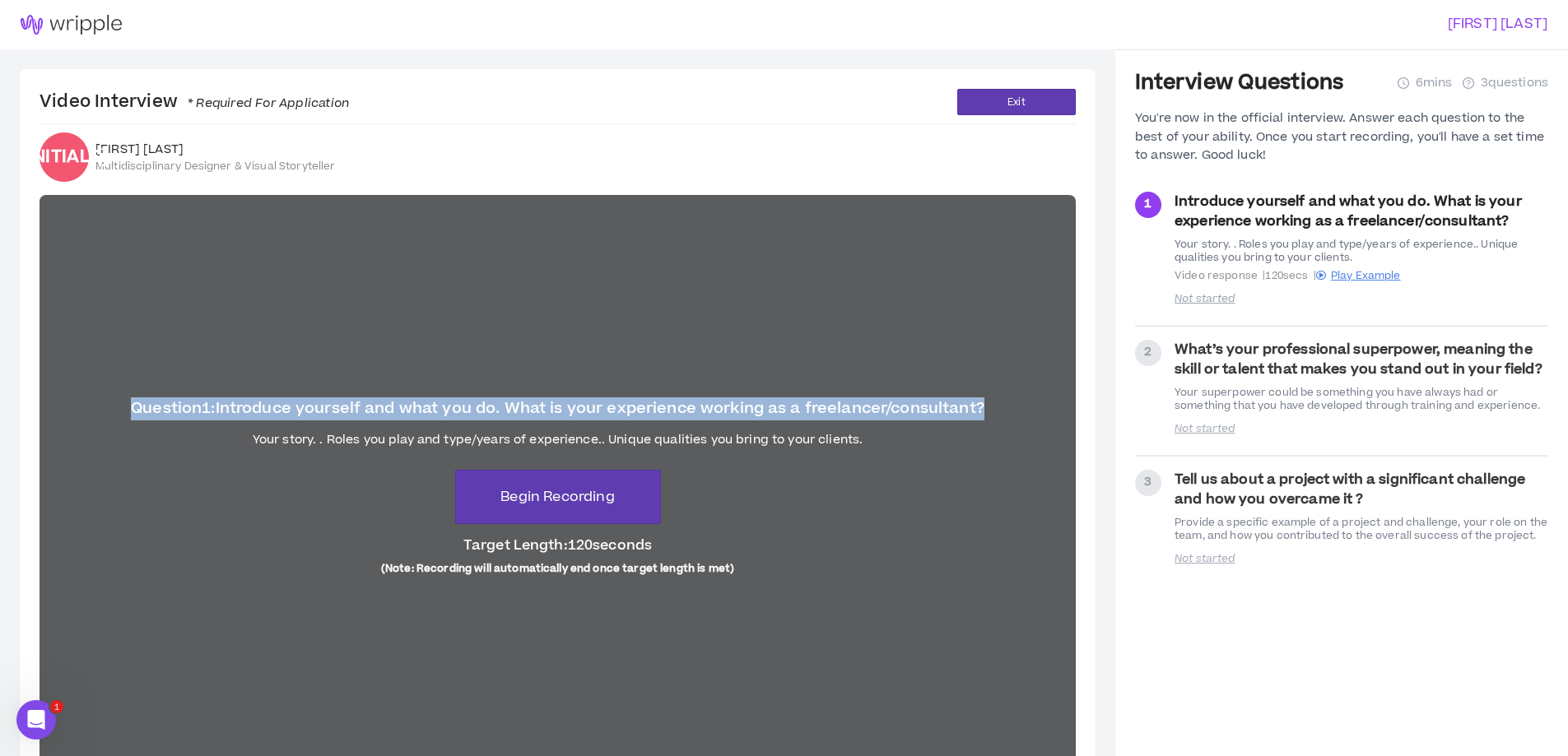 drag, startPoint x: 119, startPoint y: 399, endPoint x: 1060, endPoint y: 393, distance: 941.0191 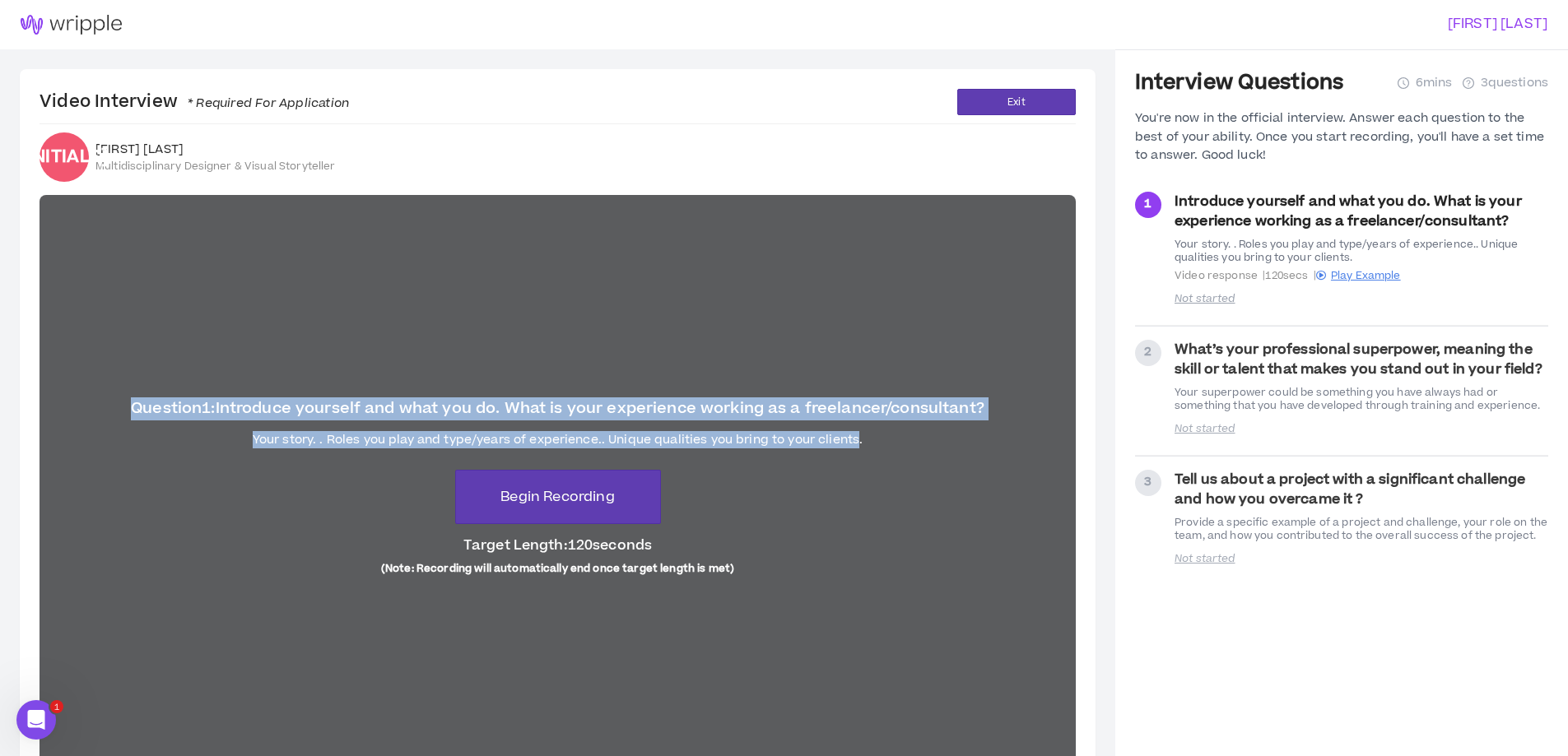 click on "Your story. . Roles you play and type/years of experience.. Unique qualities you bring to your clients." at bounding box center (557, 440) 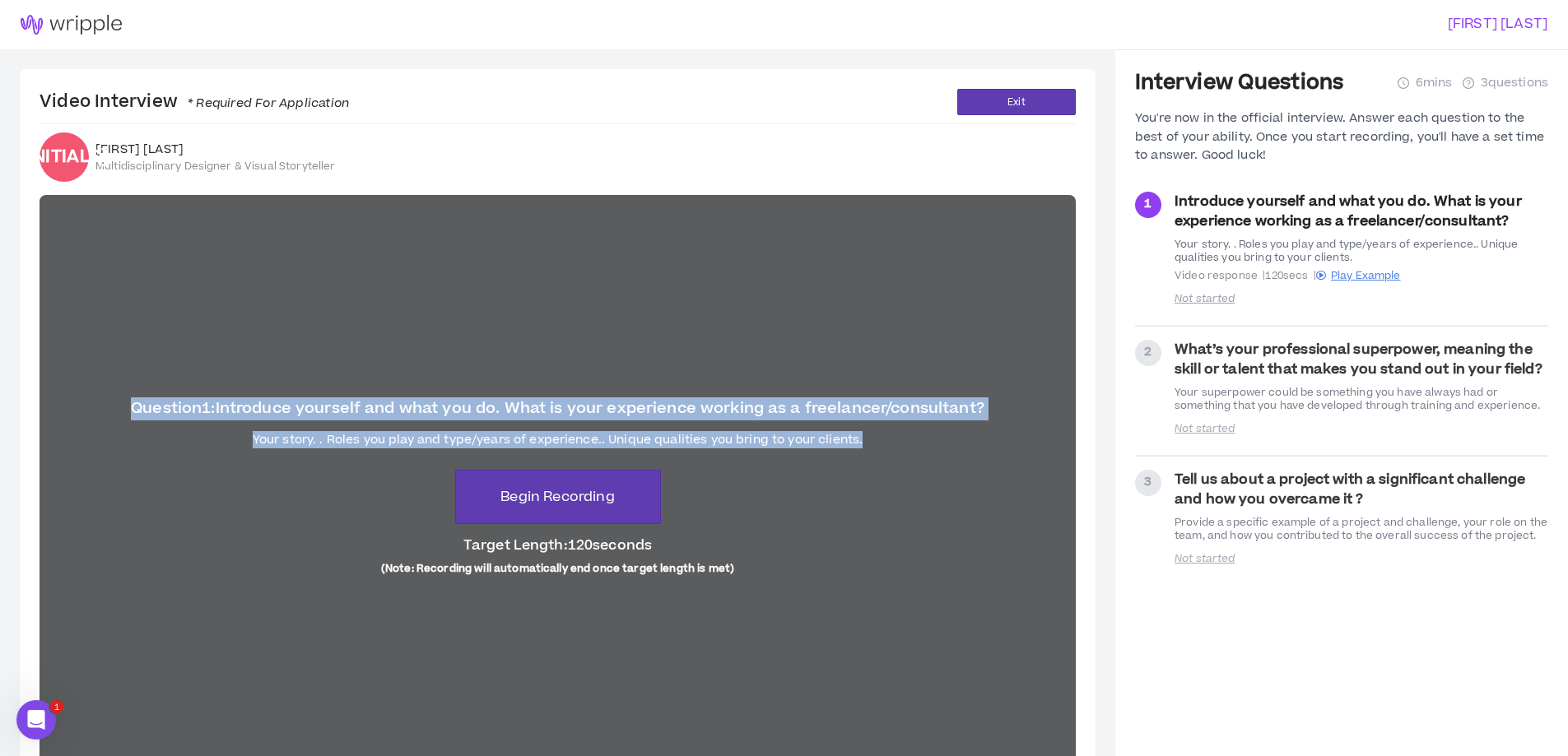 click on "Your story. . Roles you play and type/years of experience.. Unique qualities you bring to your clients." at bounding box center [557, 440] 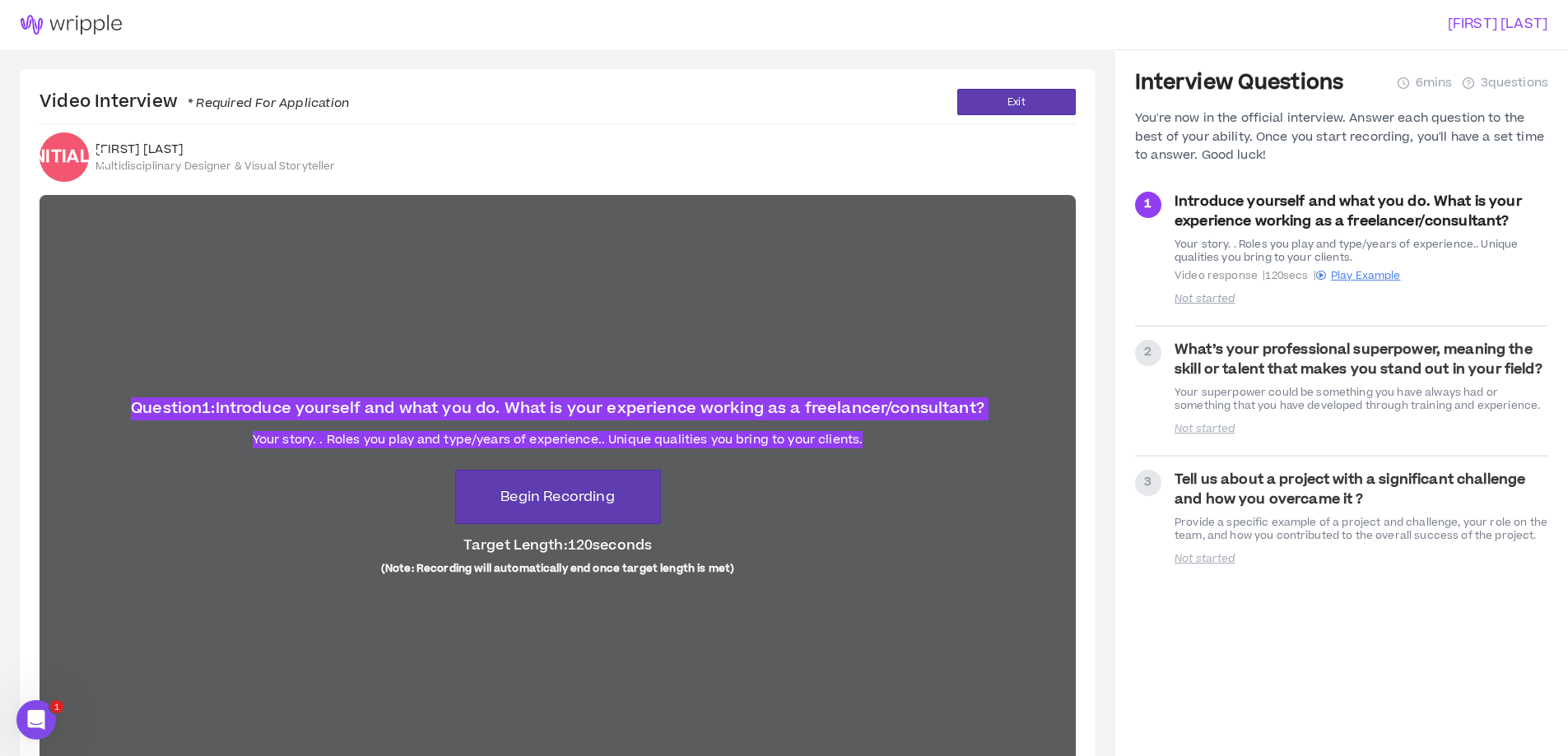 scroll, scrollTop: 82, scrollLeft: 0, axis: vertical 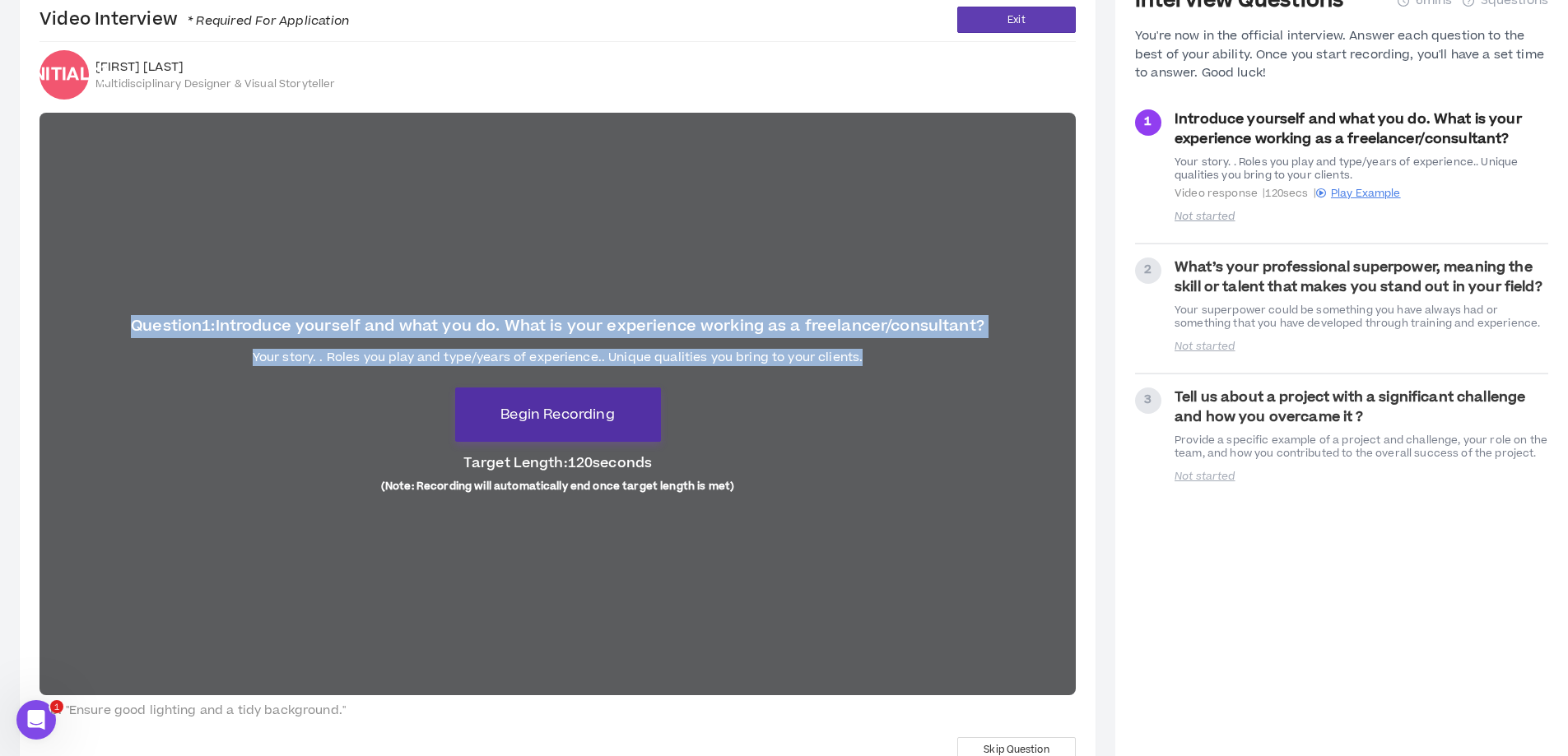 click on "Begin Recording" at bounding box center [558, 415] 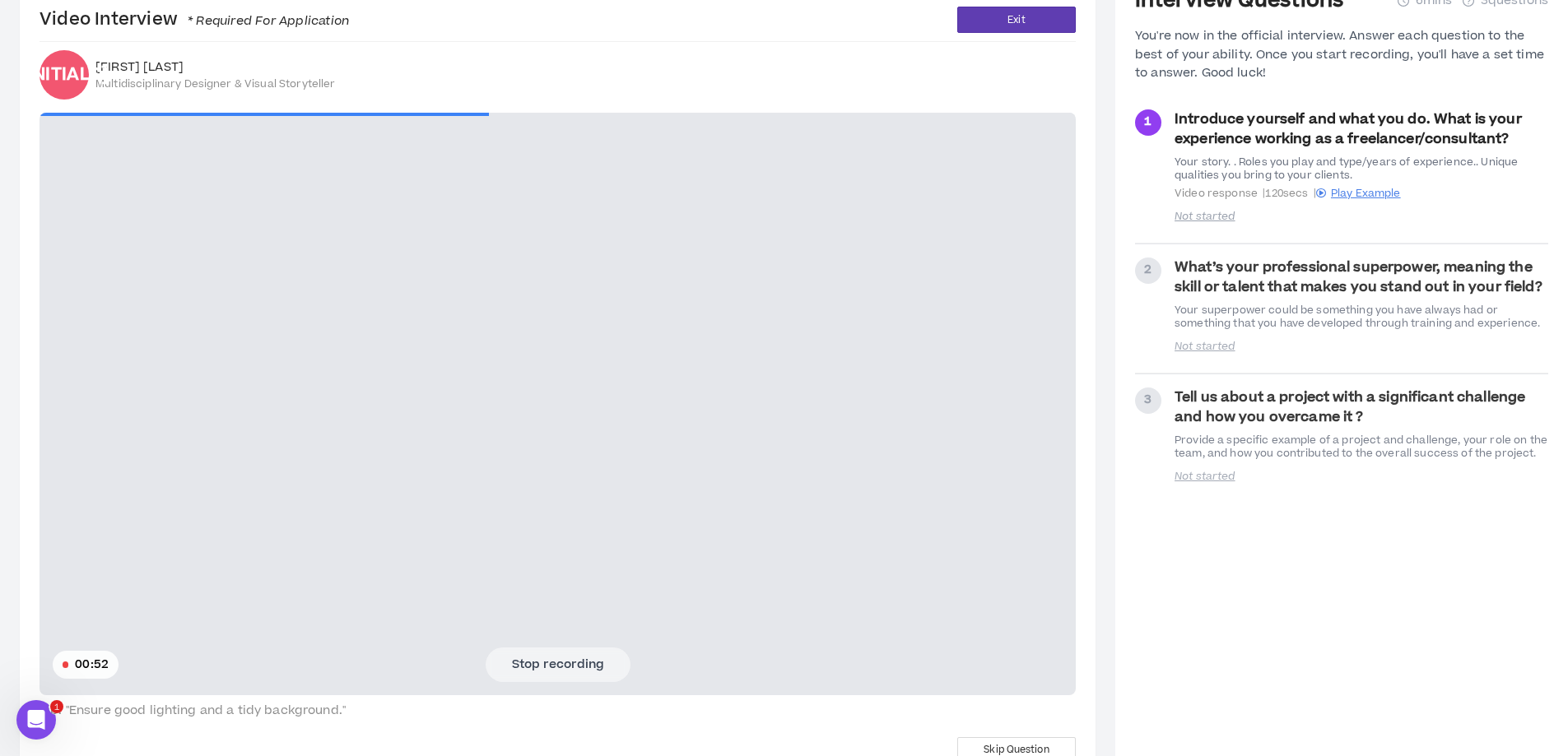 click on "Stop recording" at bounding box center (558, 665) 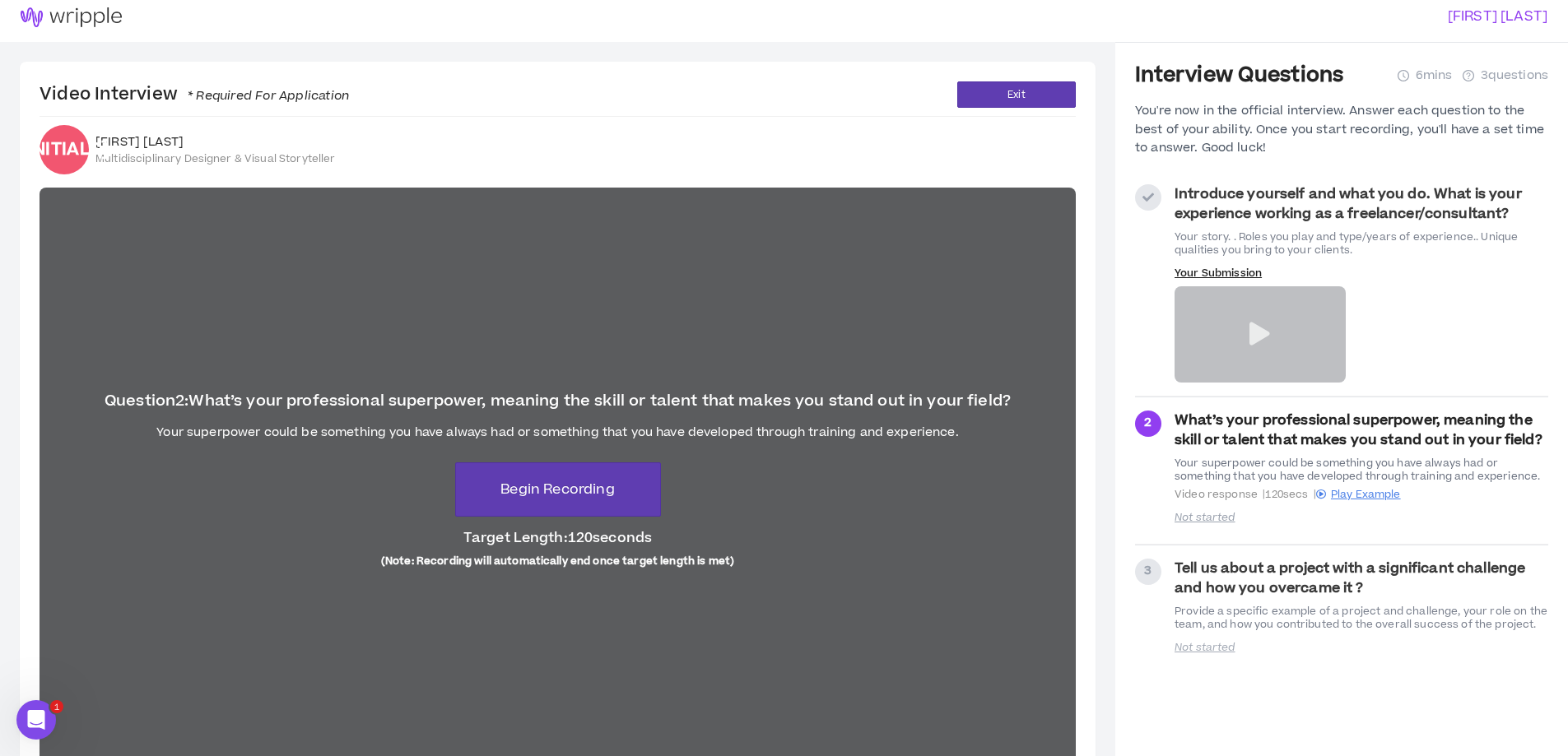 scroll, scrollTop: 0, scrollLeft: 0, axis: both 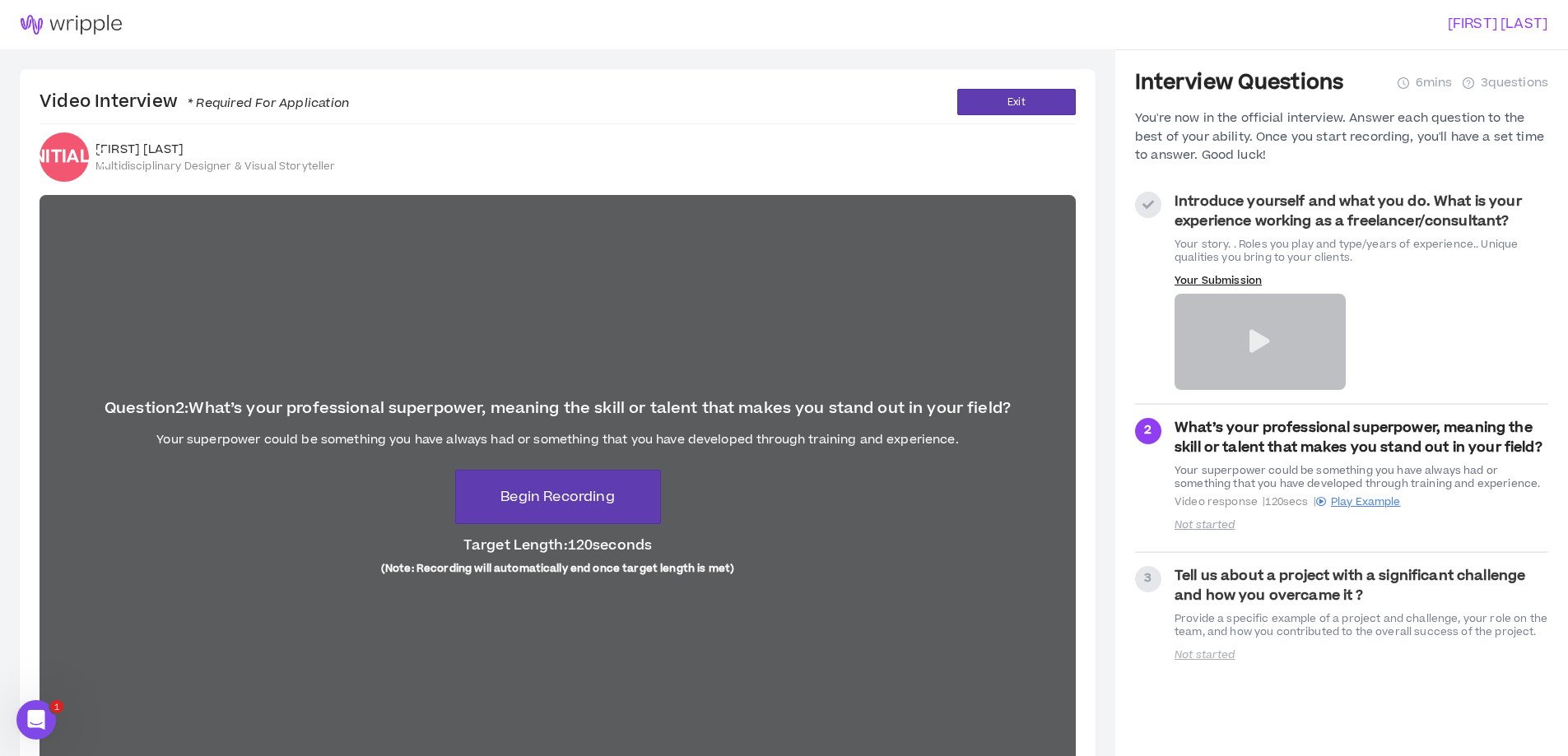 click at bounding box center [1148, 205] 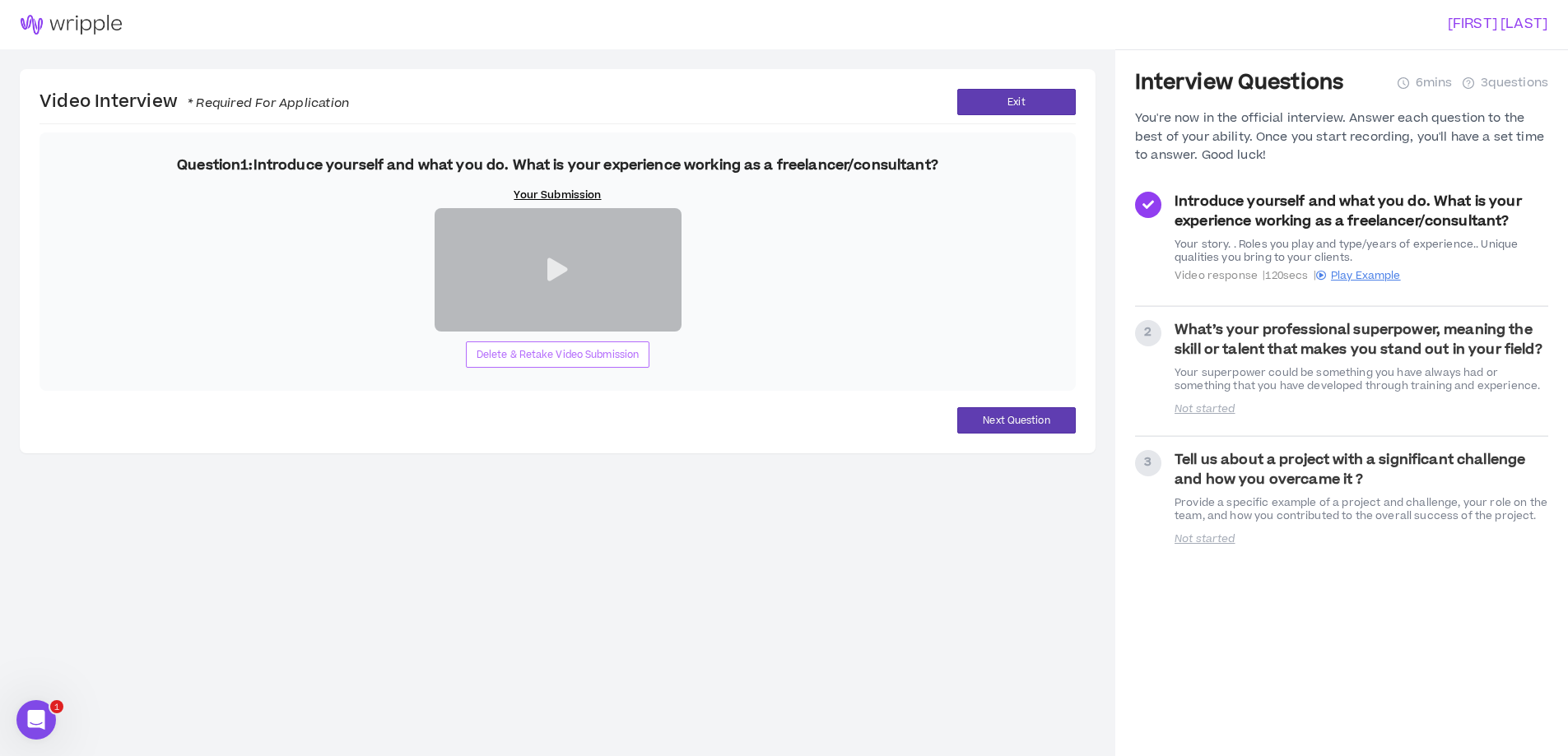 click on "Delete & Retake Video Submission" at bounding box center [558, 355] 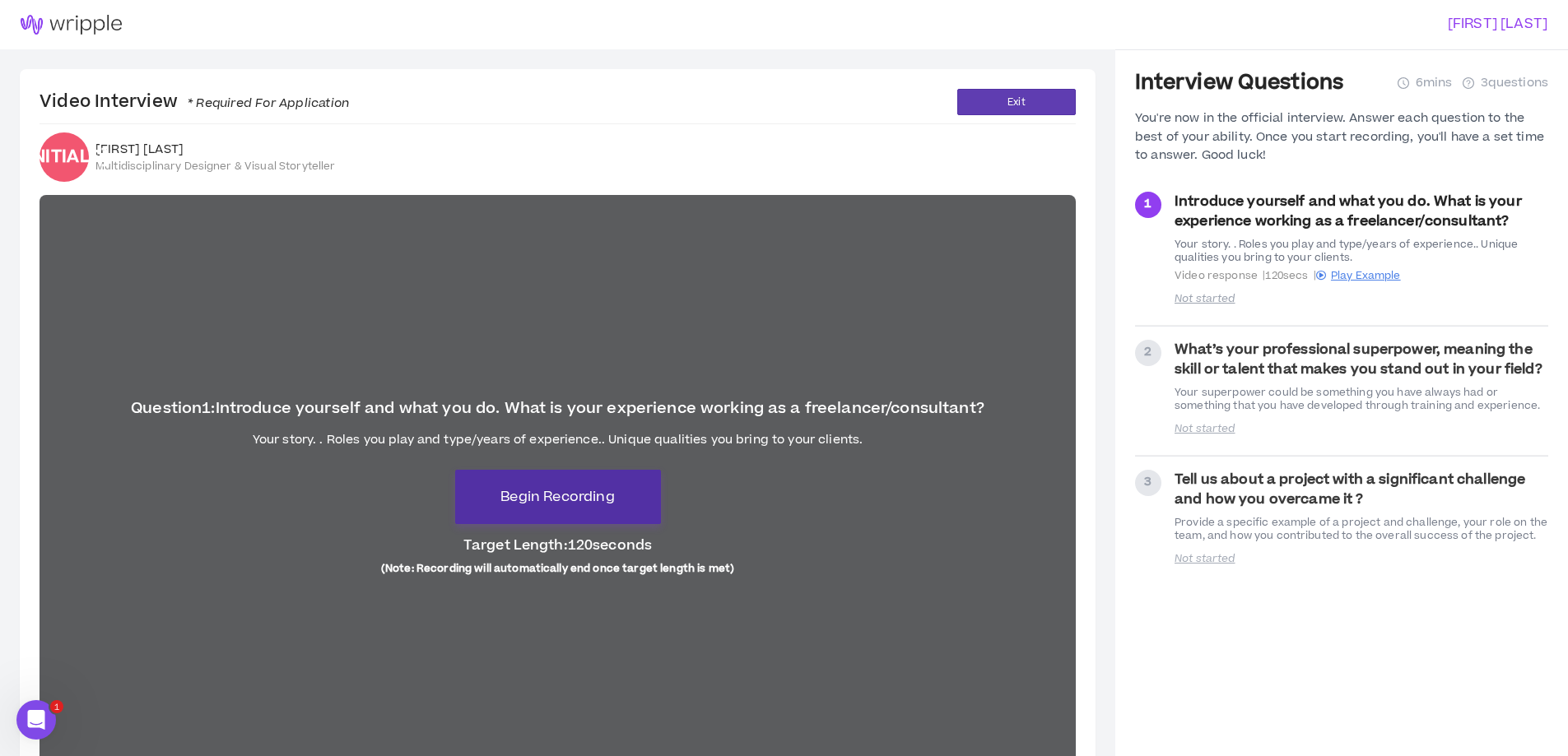 click on "Begin Recording" at bounding box center [557, 497] 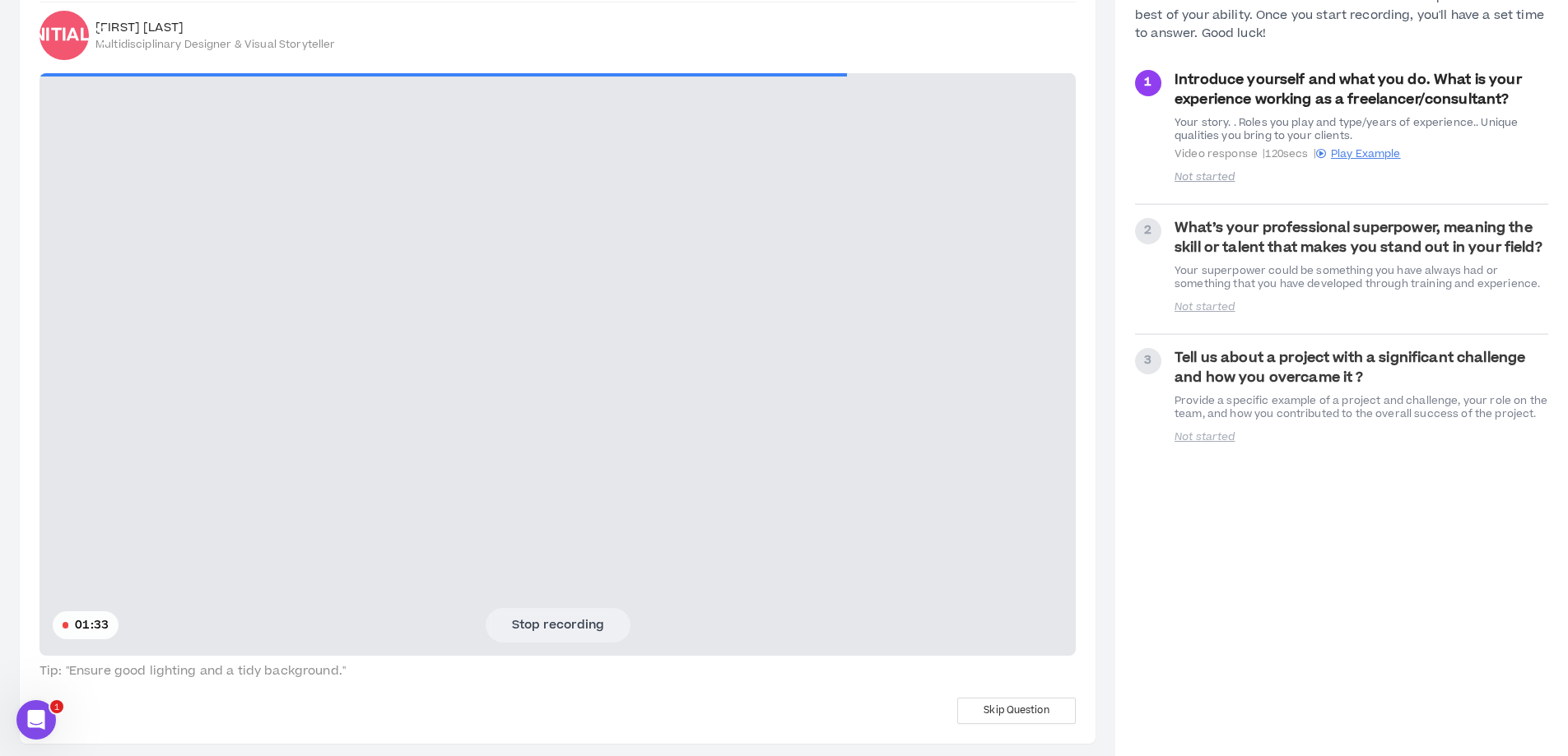 scroll, scrollTop: 129, scrollLeft: 0, axis: vertical 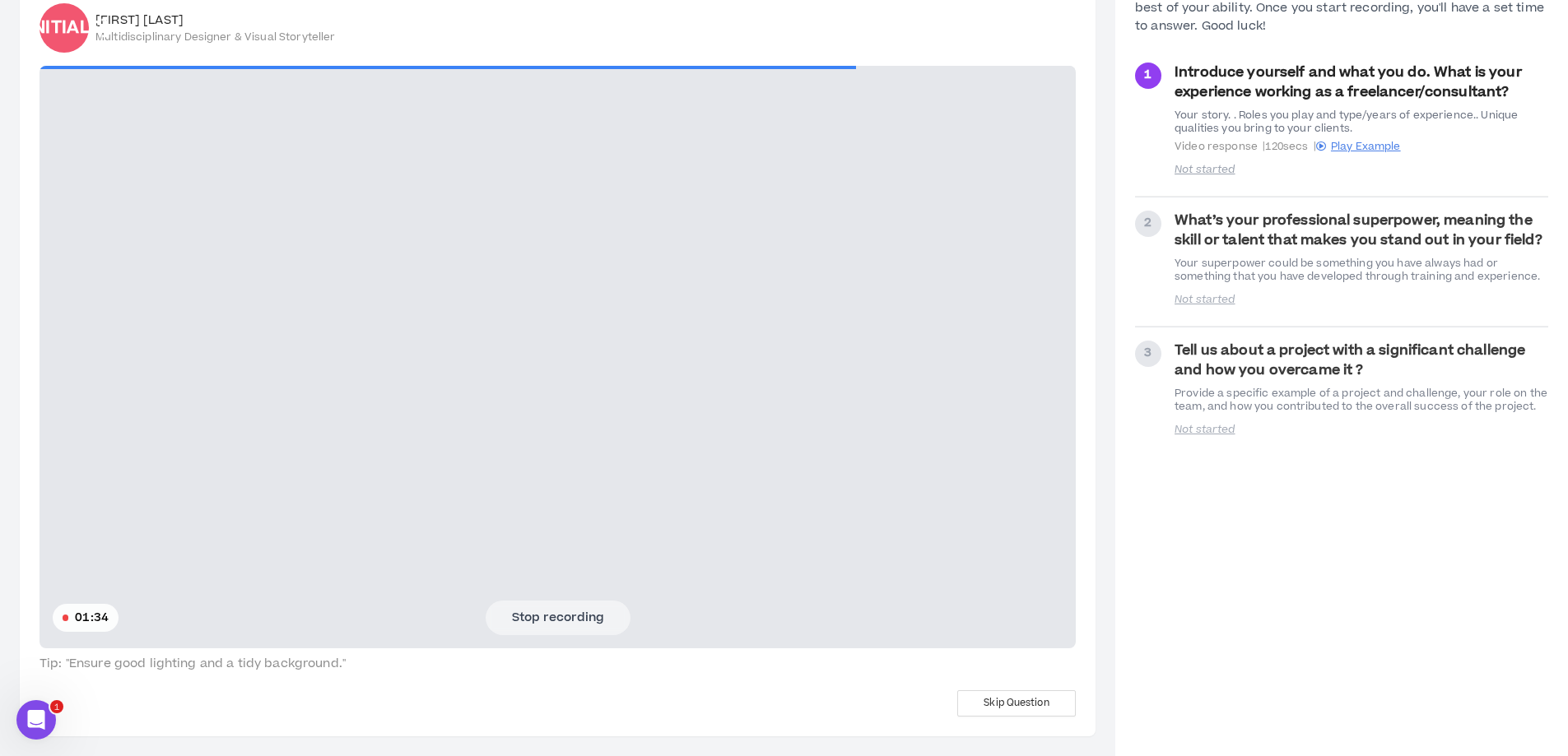 click on "Stop recording" at bounding box center (558, 618) 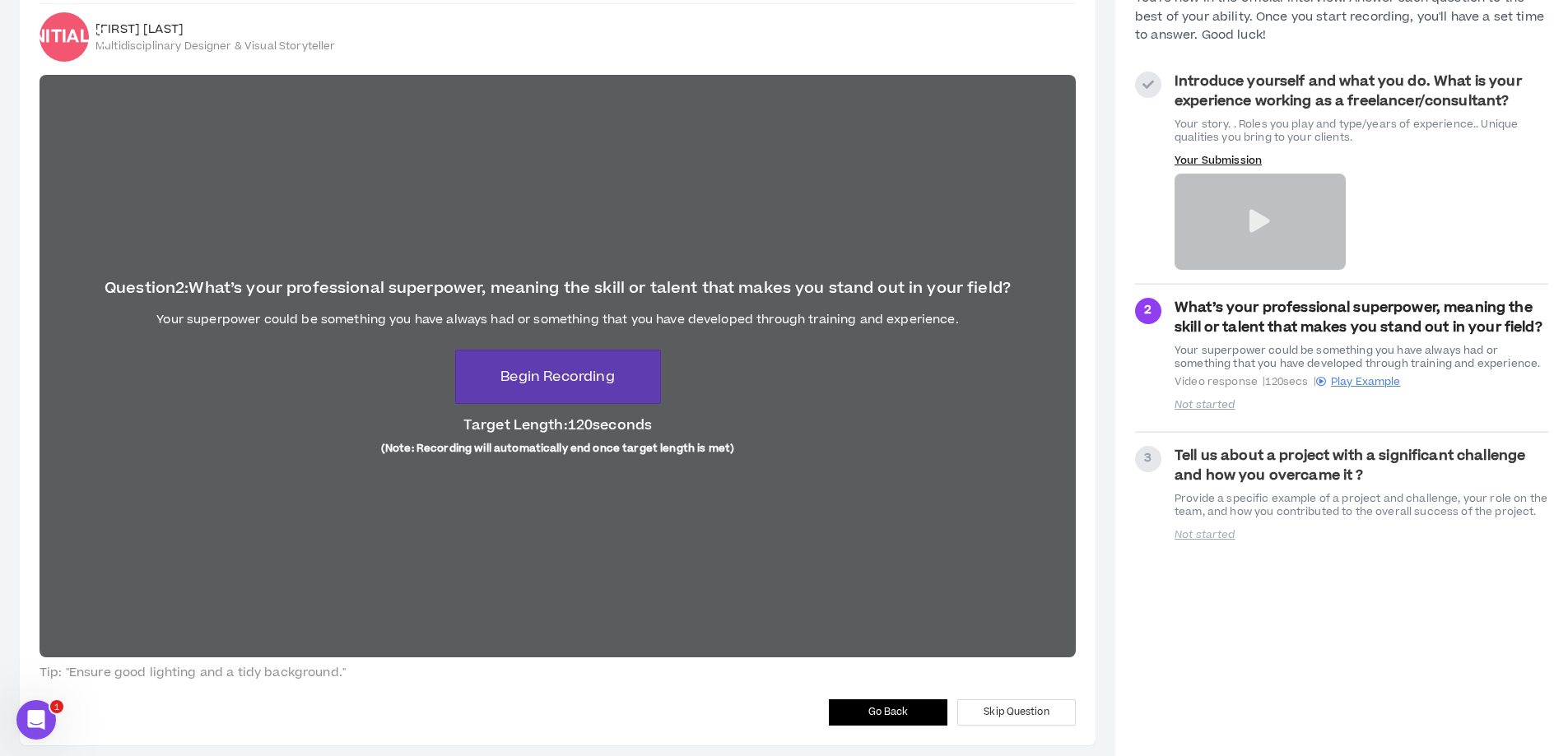 scroll, scrollTop: 129, scrollLeft: 0, axis: vertical 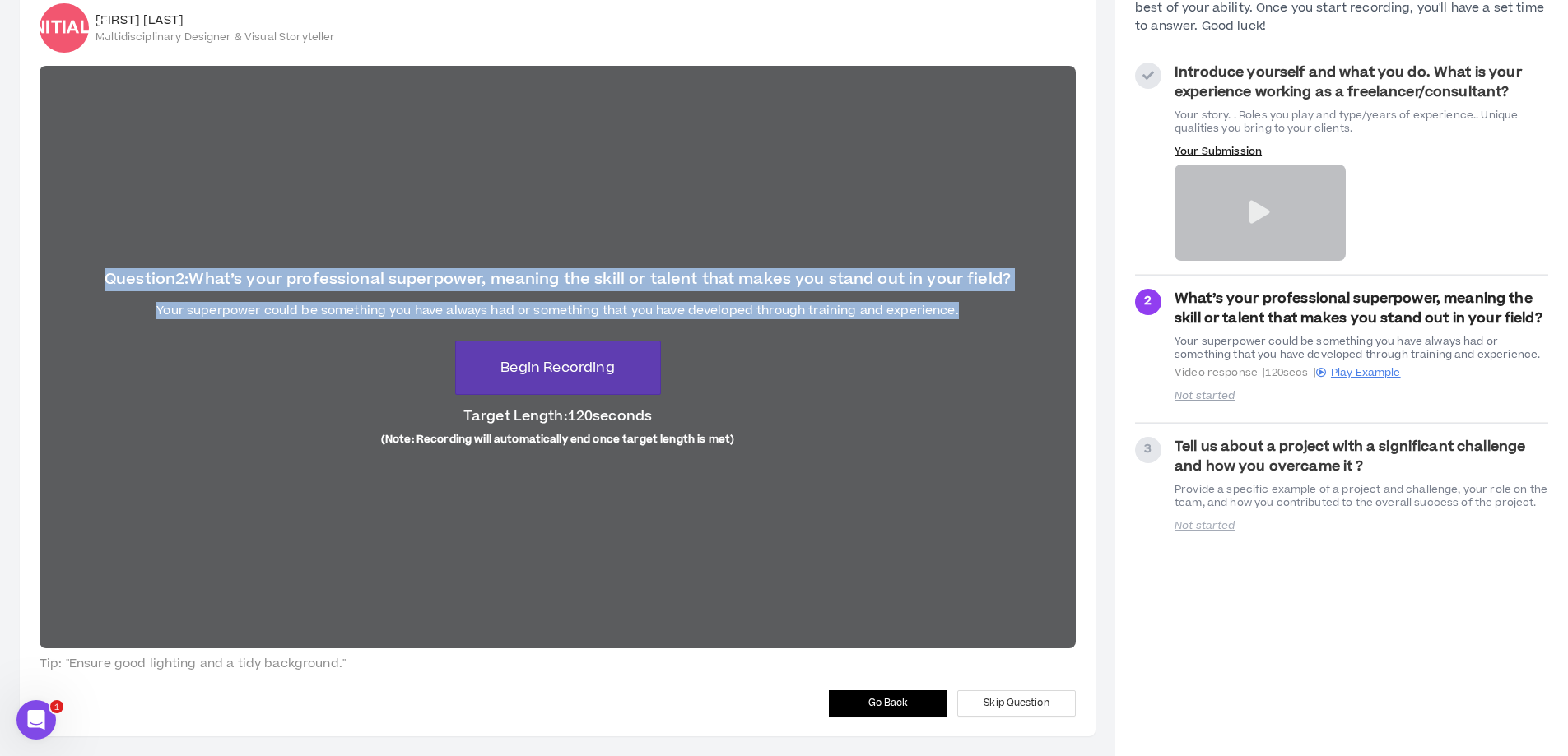 drag, startPoint x: 106, startPoint y: 270, endPoint x: 989, endPoint y: 313, distance: 884.0464 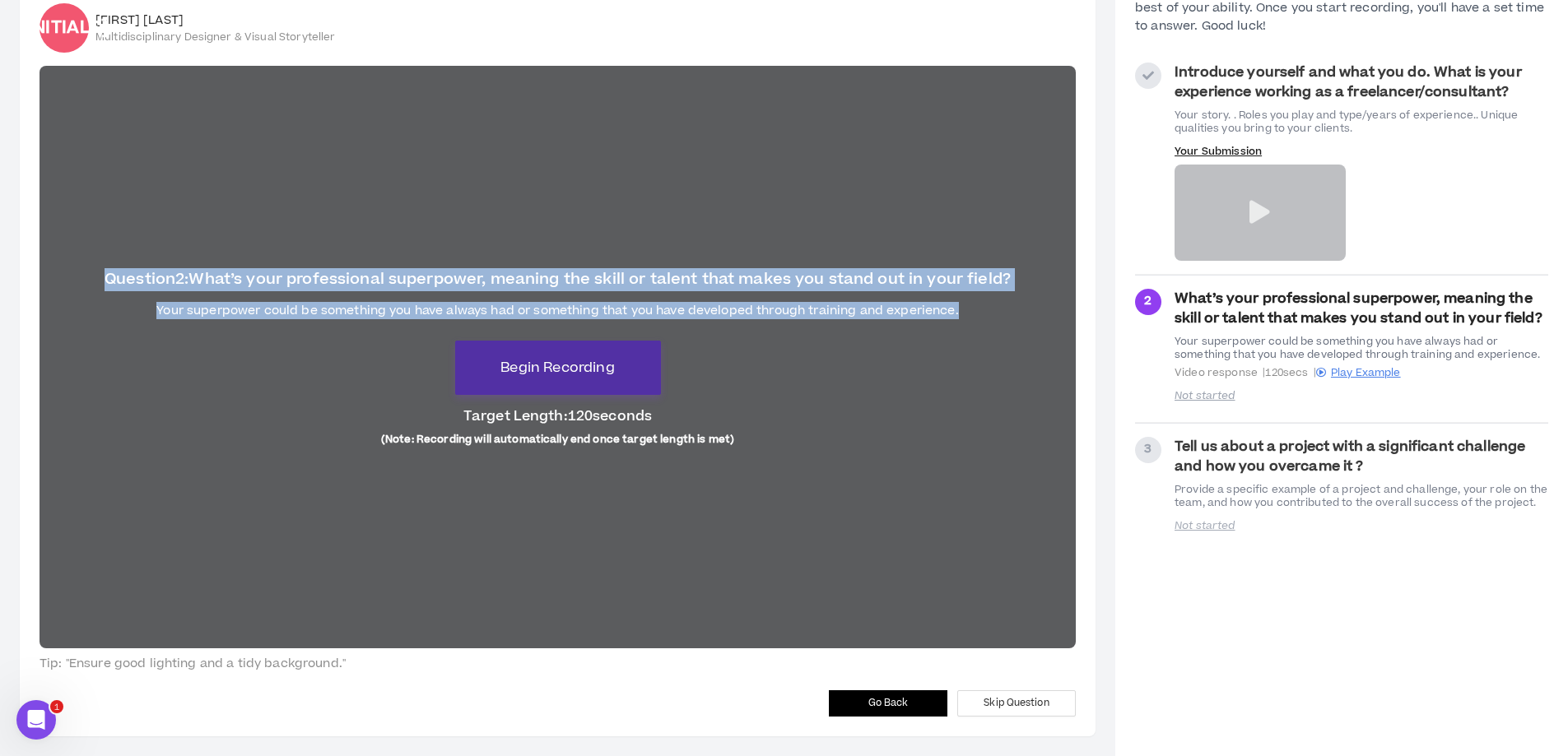 click on "Begin Recording" at bounding box center (558, 368) 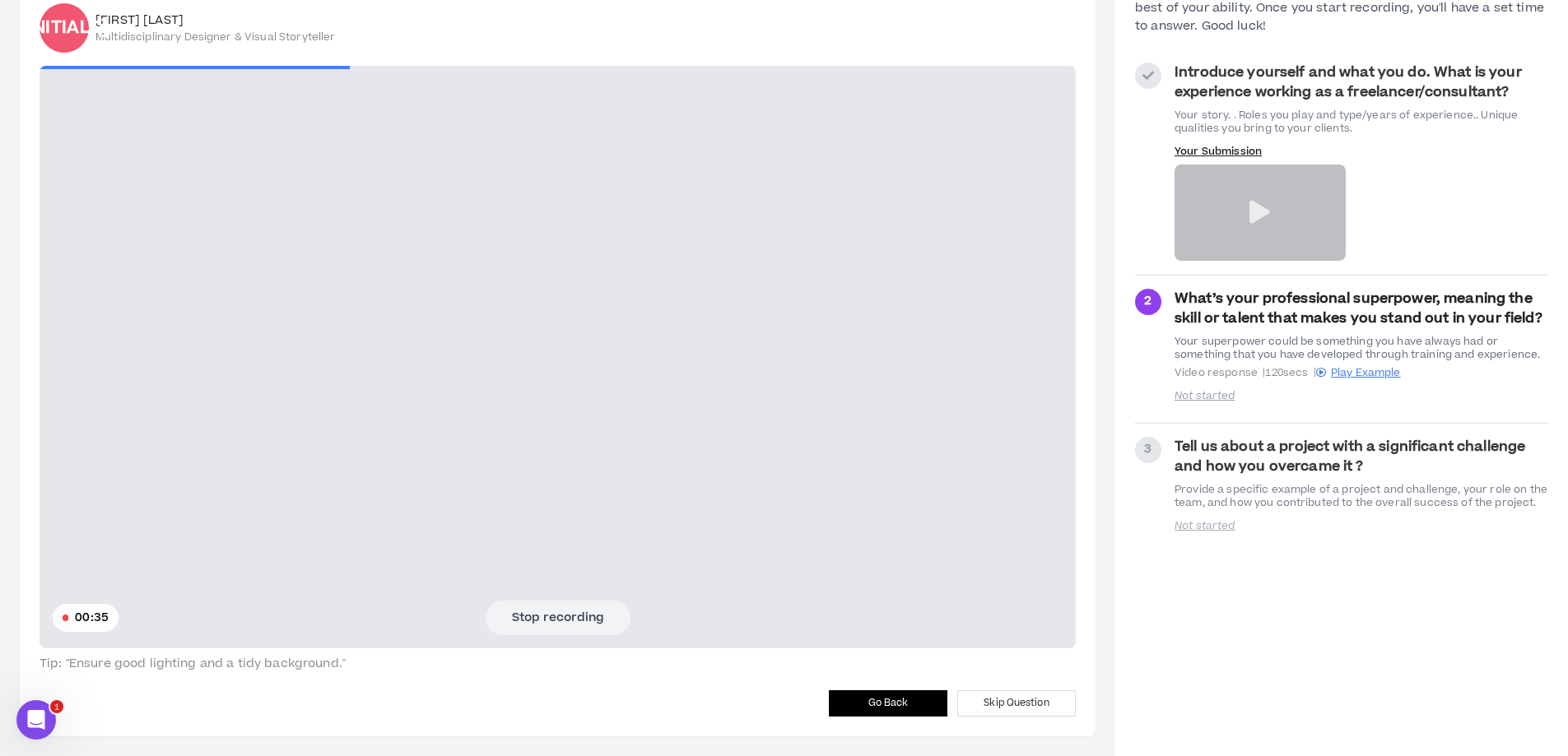 click on "Stop recording" at bounding box center (558, 618) 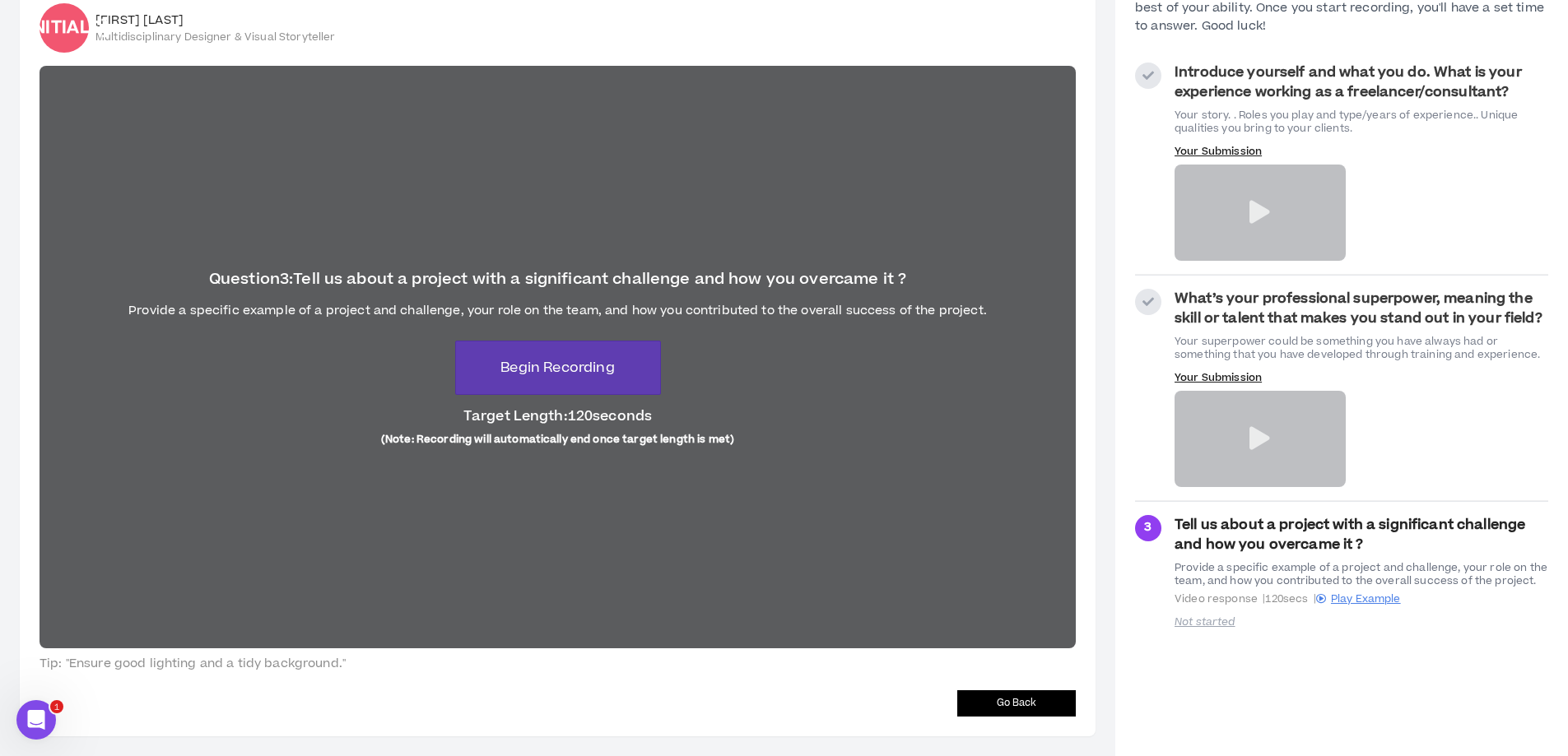 scroll, scrollTop: 0, scrollLeft: 0, axis: both 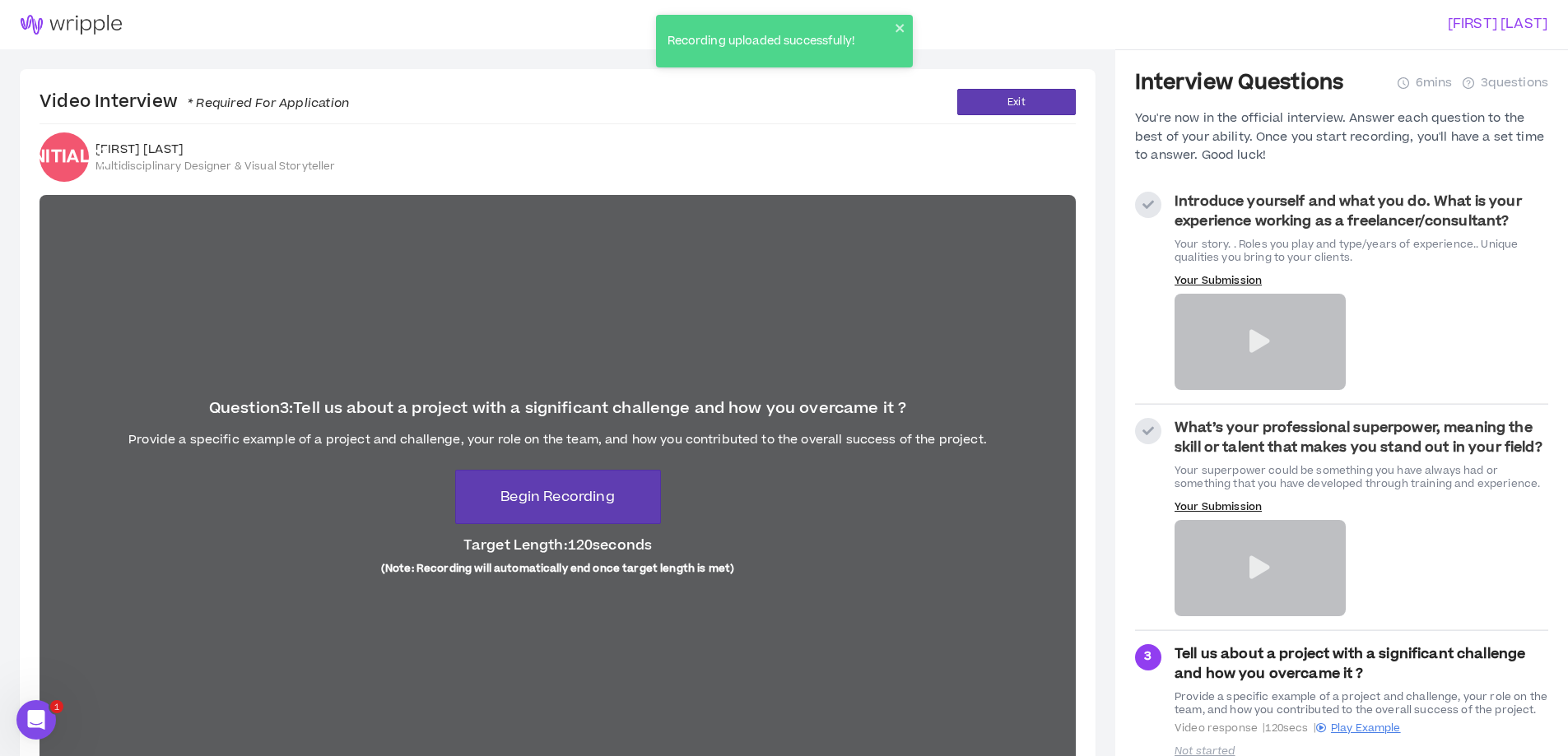 click on "Introduce yourself and what you do. What is your experience working as a freelancer/consultant? Your story. . Roles you play and type/years of experience.. Unique qualities you bring to your clients. Your Submission" at bounding box center (1342, 291) 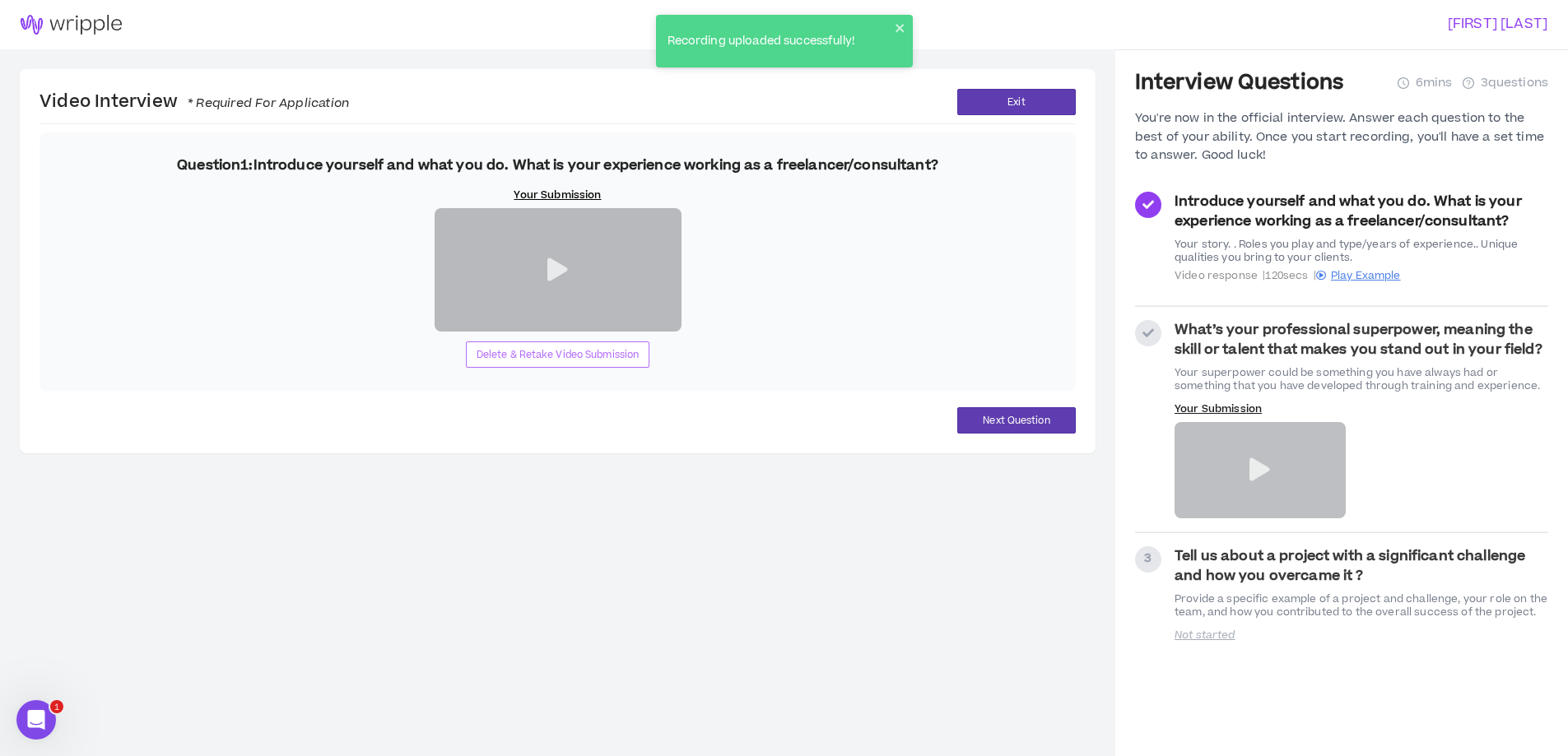 click on "Delete & Retake Video Submission" at bounding box center (558, 355) 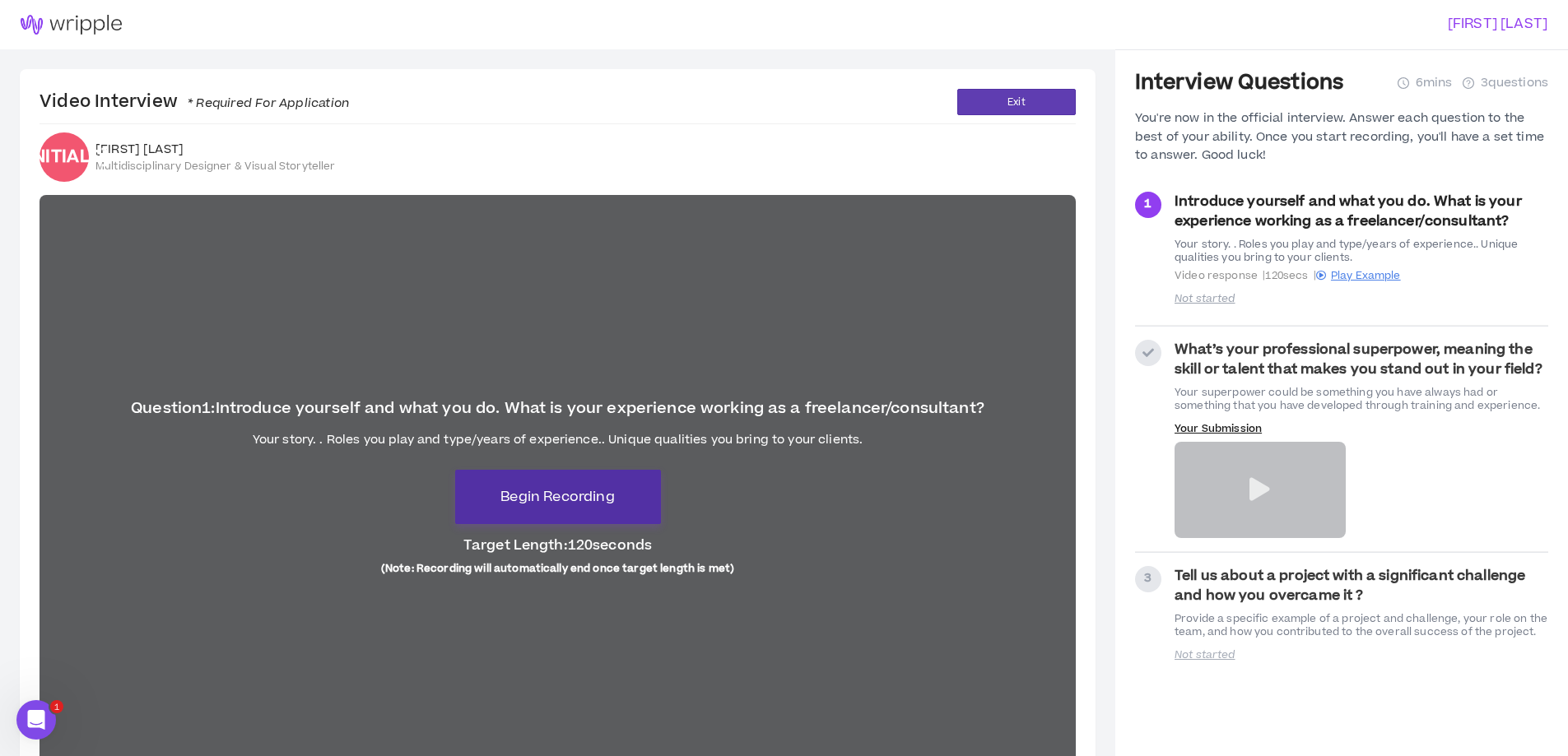click on "Begin Recording" at bounding box center (557, 497) 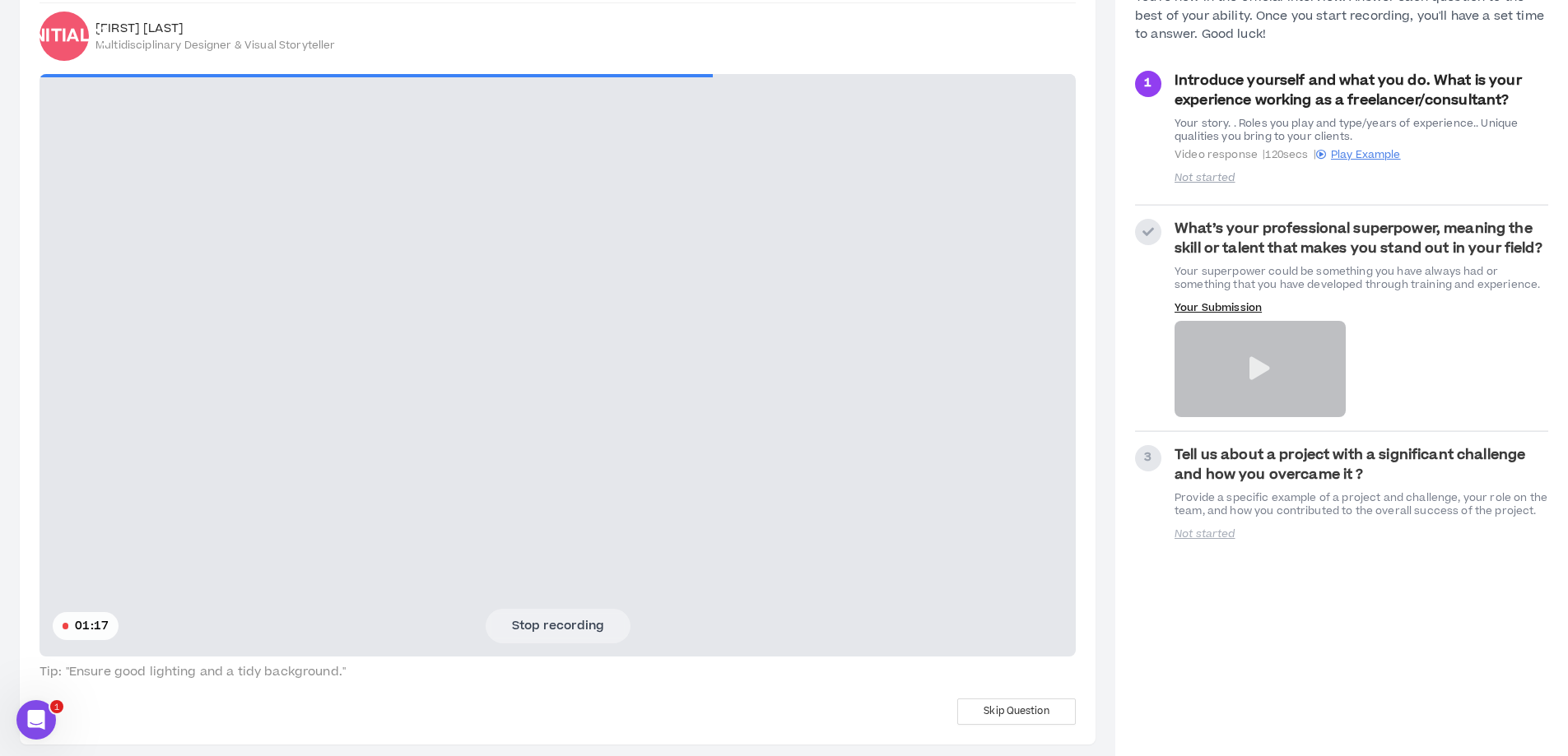 scroll, scrollTop: 129, scrollLeft: 0, axis: vertical 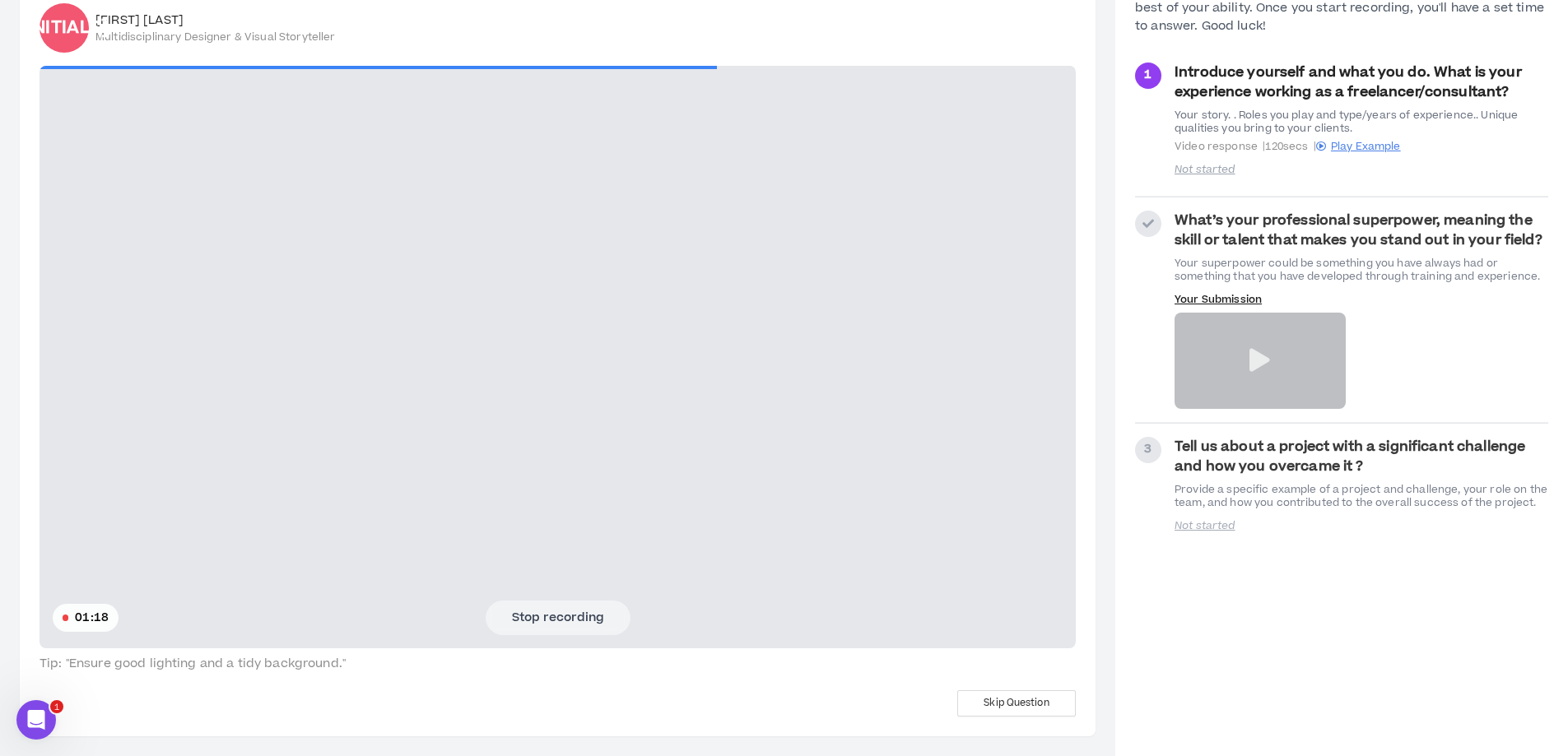 click on "Stop recording" at bounding box center (558, 618) 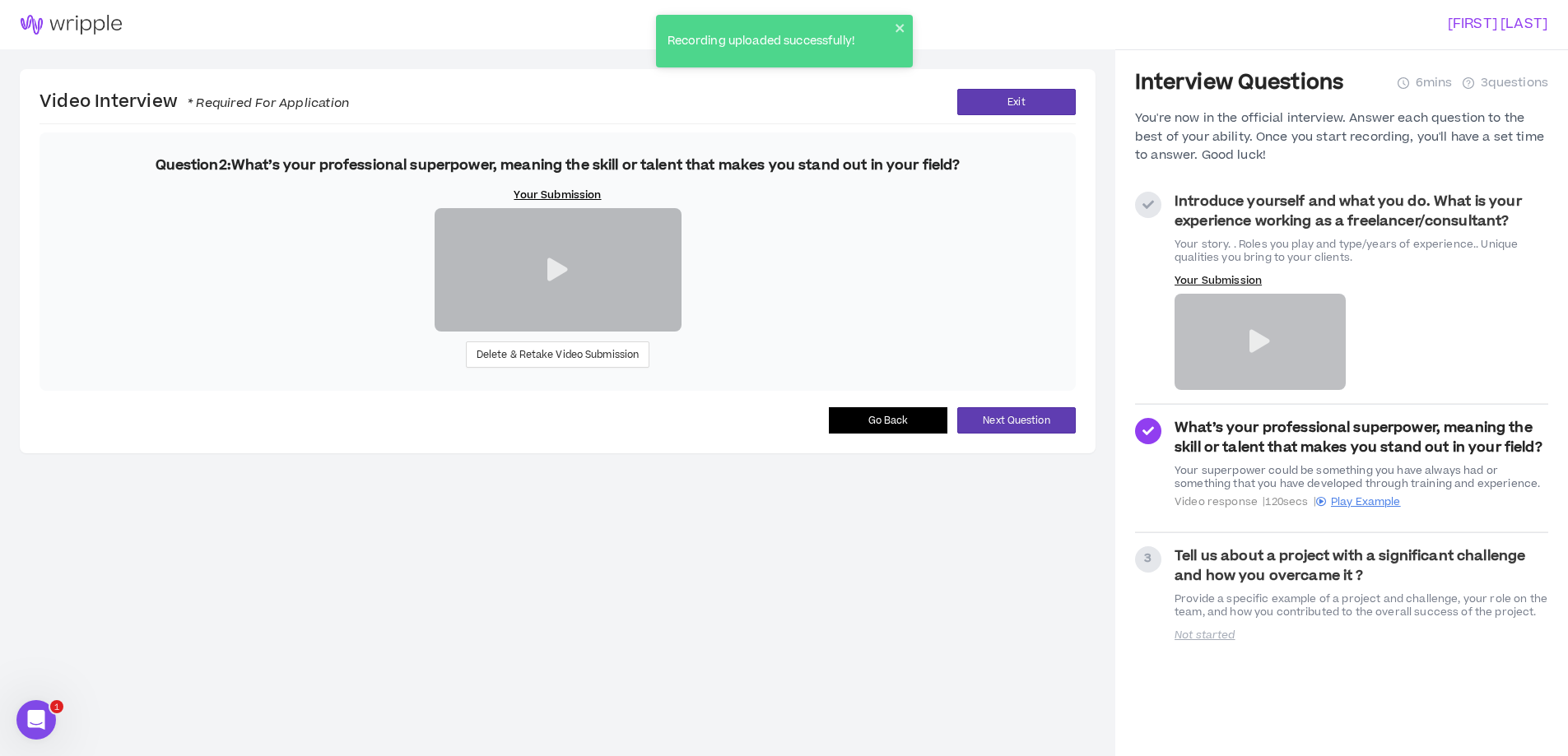 scroll, scrollTop: 49, scrollLeft: 0, axis: vertical 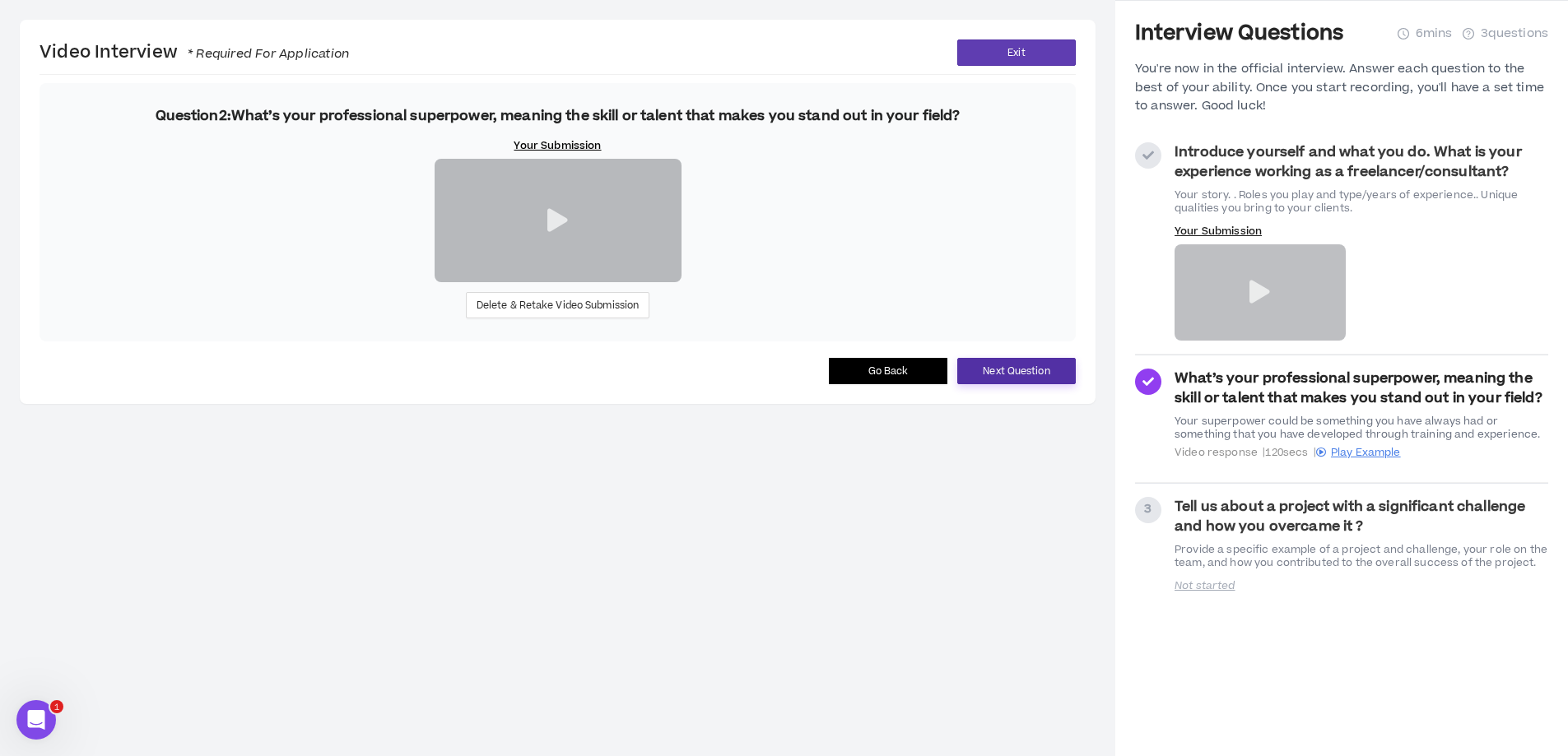 click on "Next Question" at bounding box center [1016, 371] 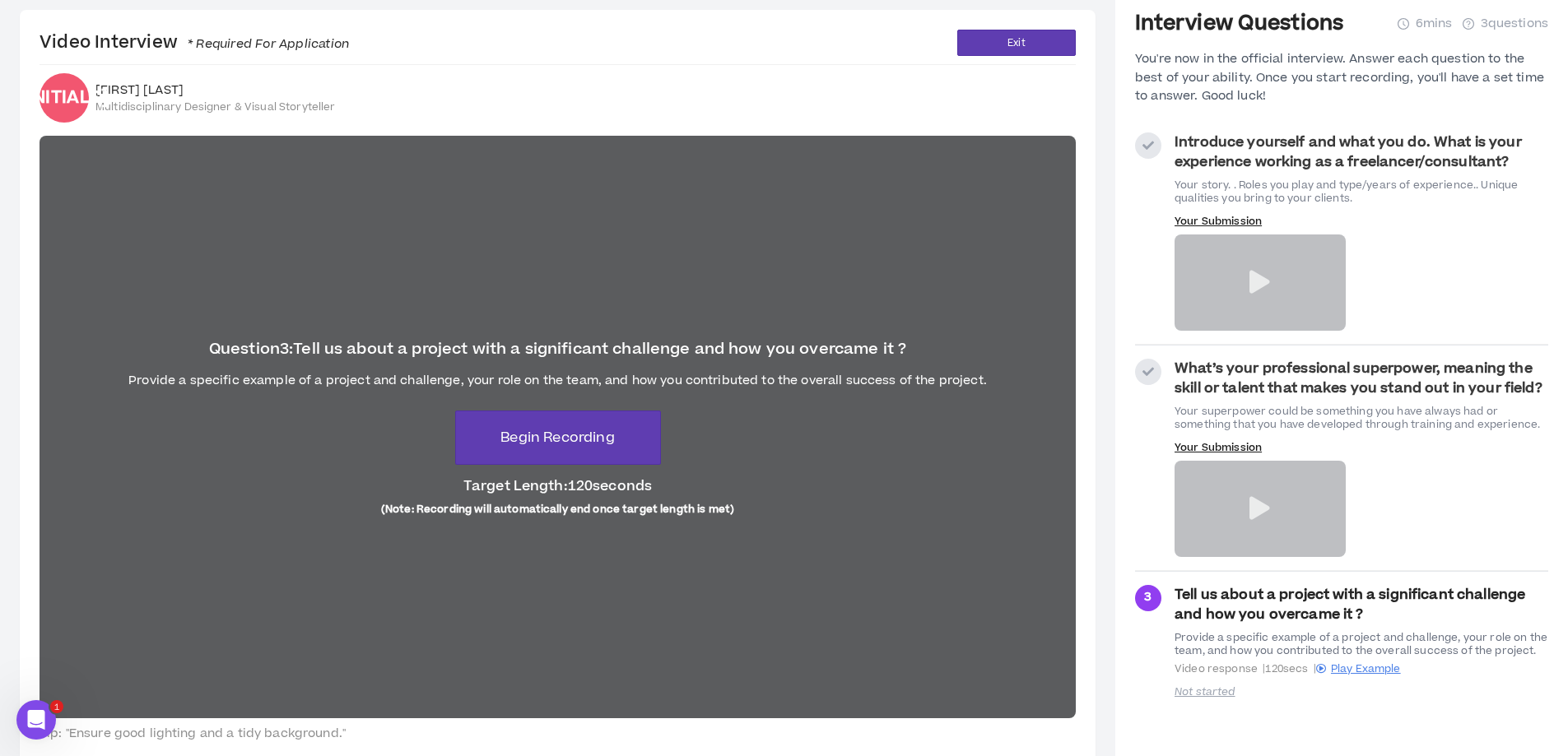 scroll, scrollTop: 129, scrollLeft: 0, axis: vertical 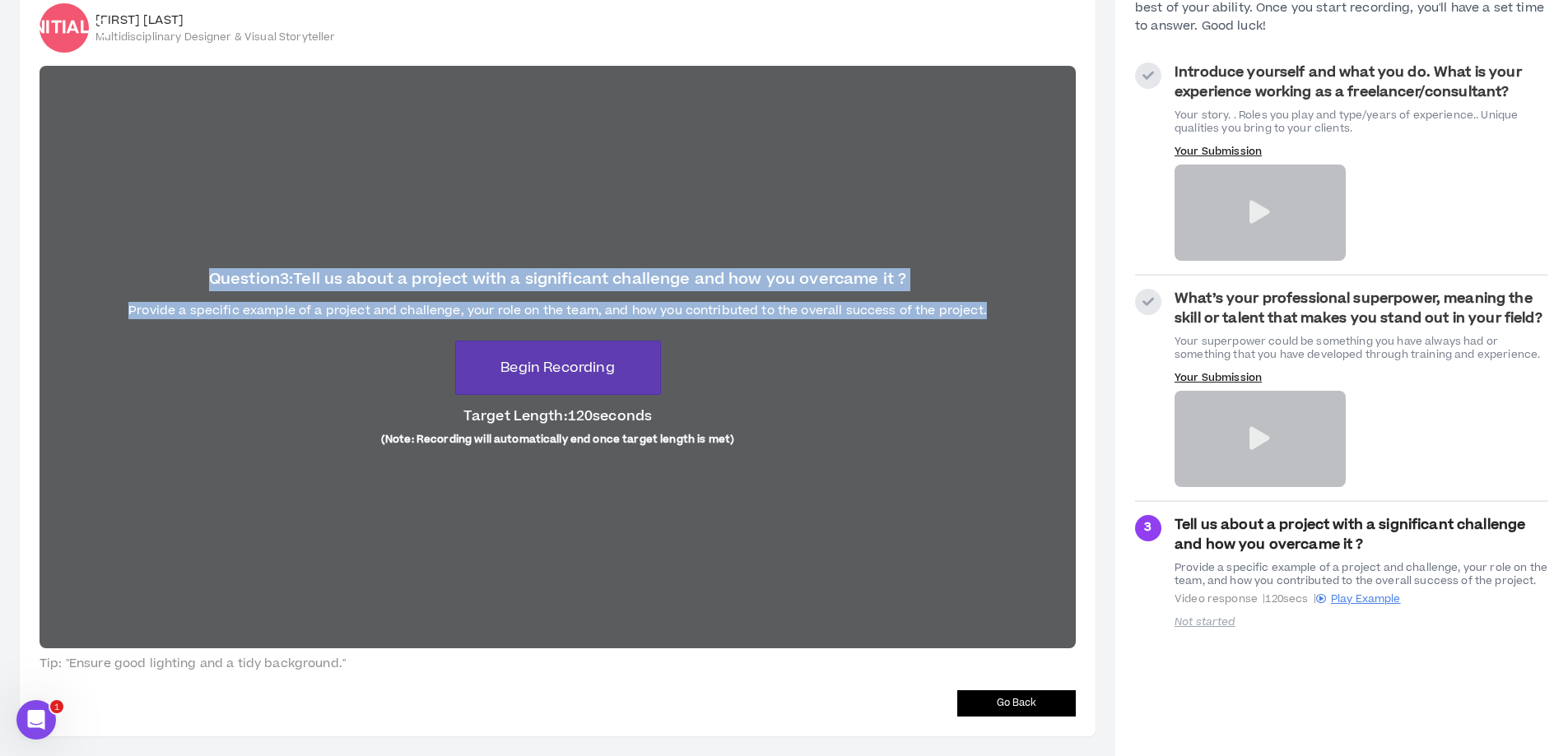 drag, startPoint x: 193, startPoint y: 267, endPoint x: 1017, endPoint y: 292, distance: 824.379 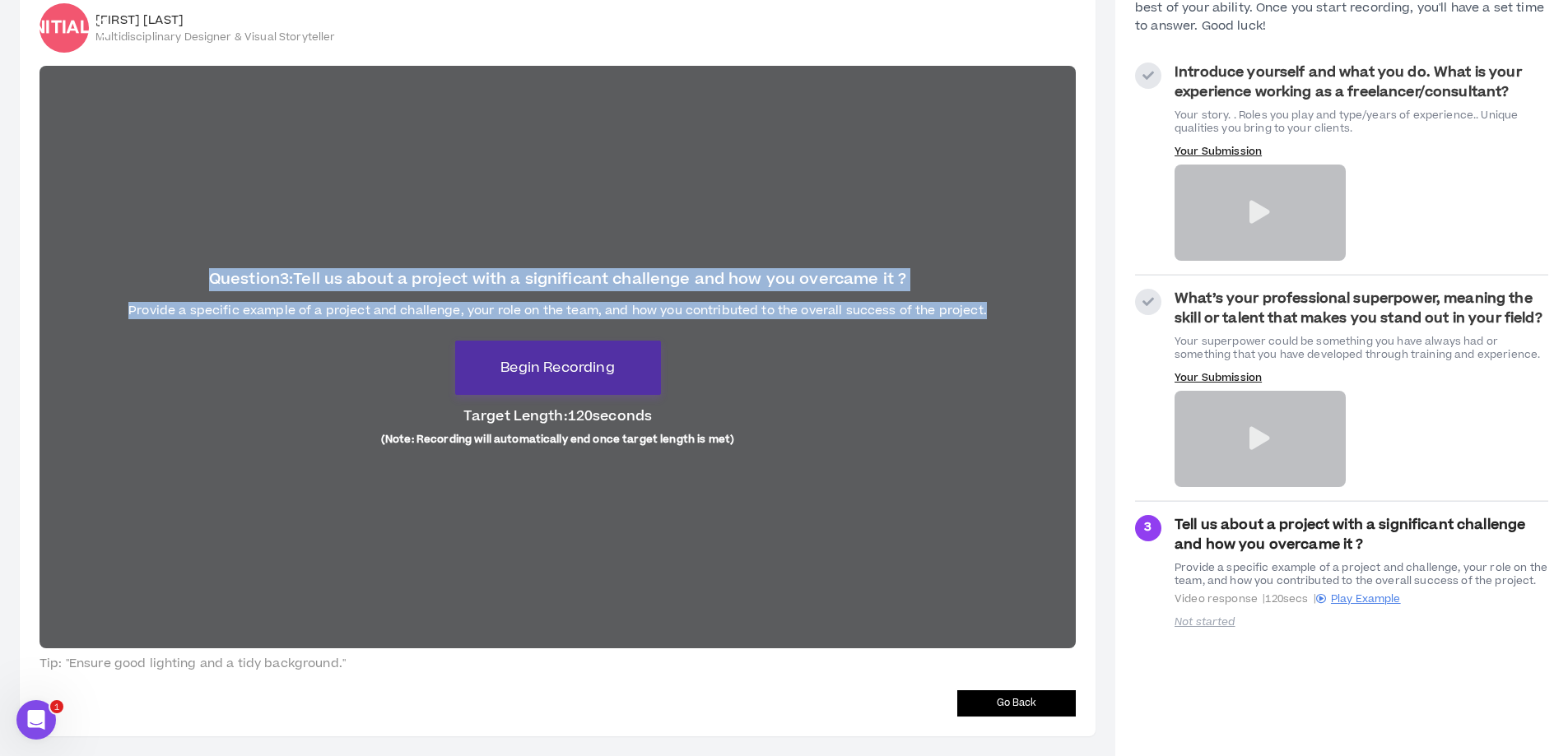 click on "Begin Recording" at bounding box center (557, 368) 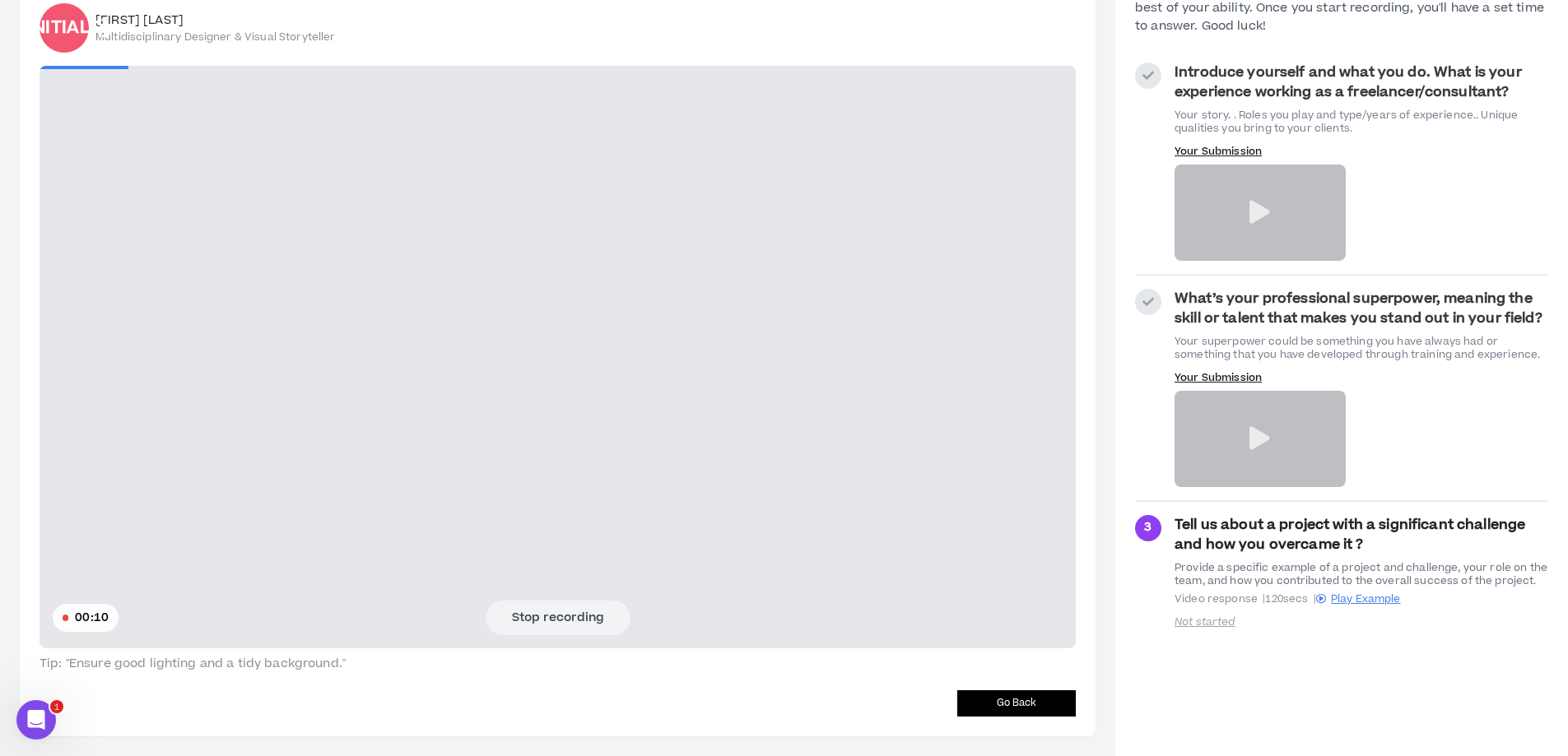 click on "Stop recording" at bounding box center [558, 618] 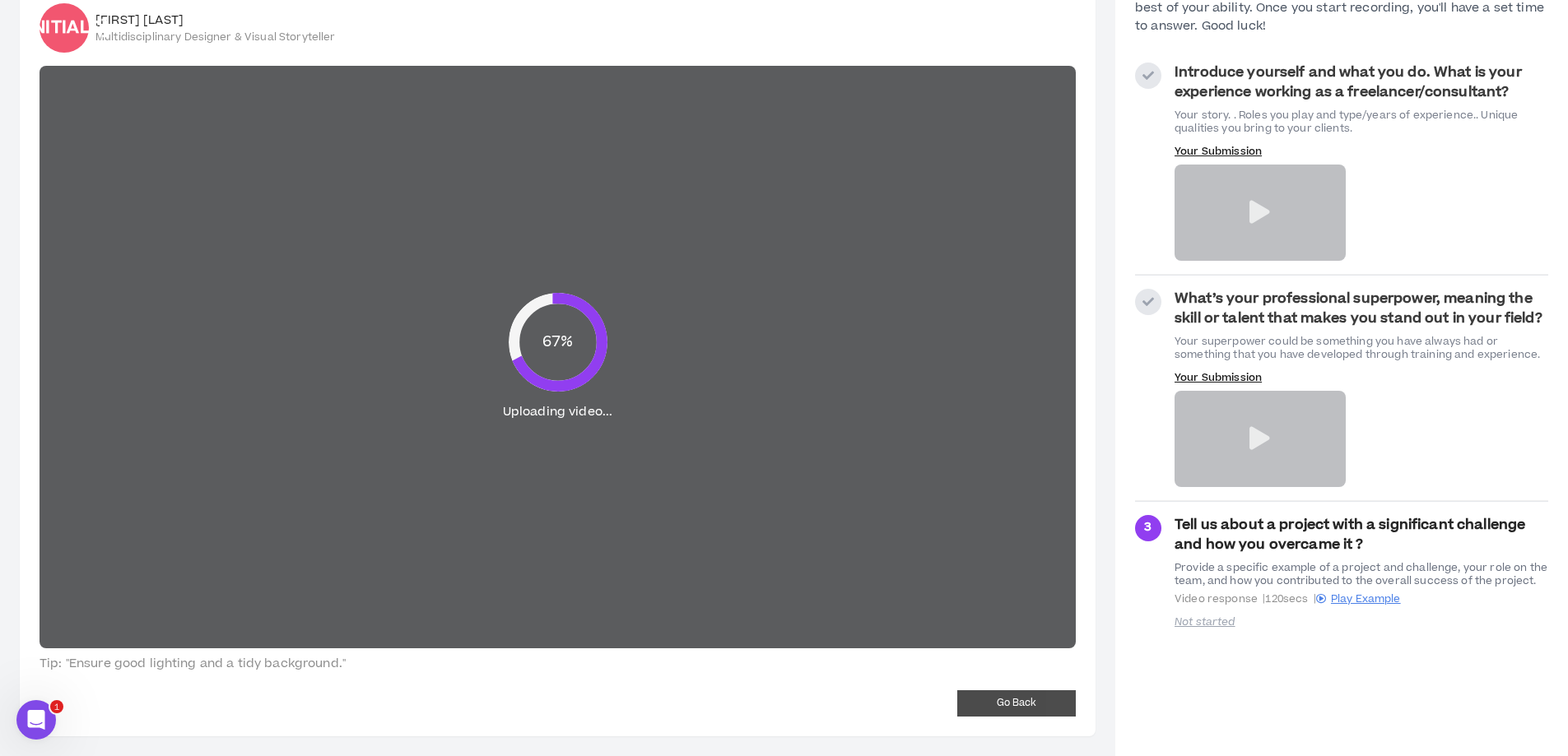 scroll, scrollTop: 49, scrollLeft: 0, axis: vertical 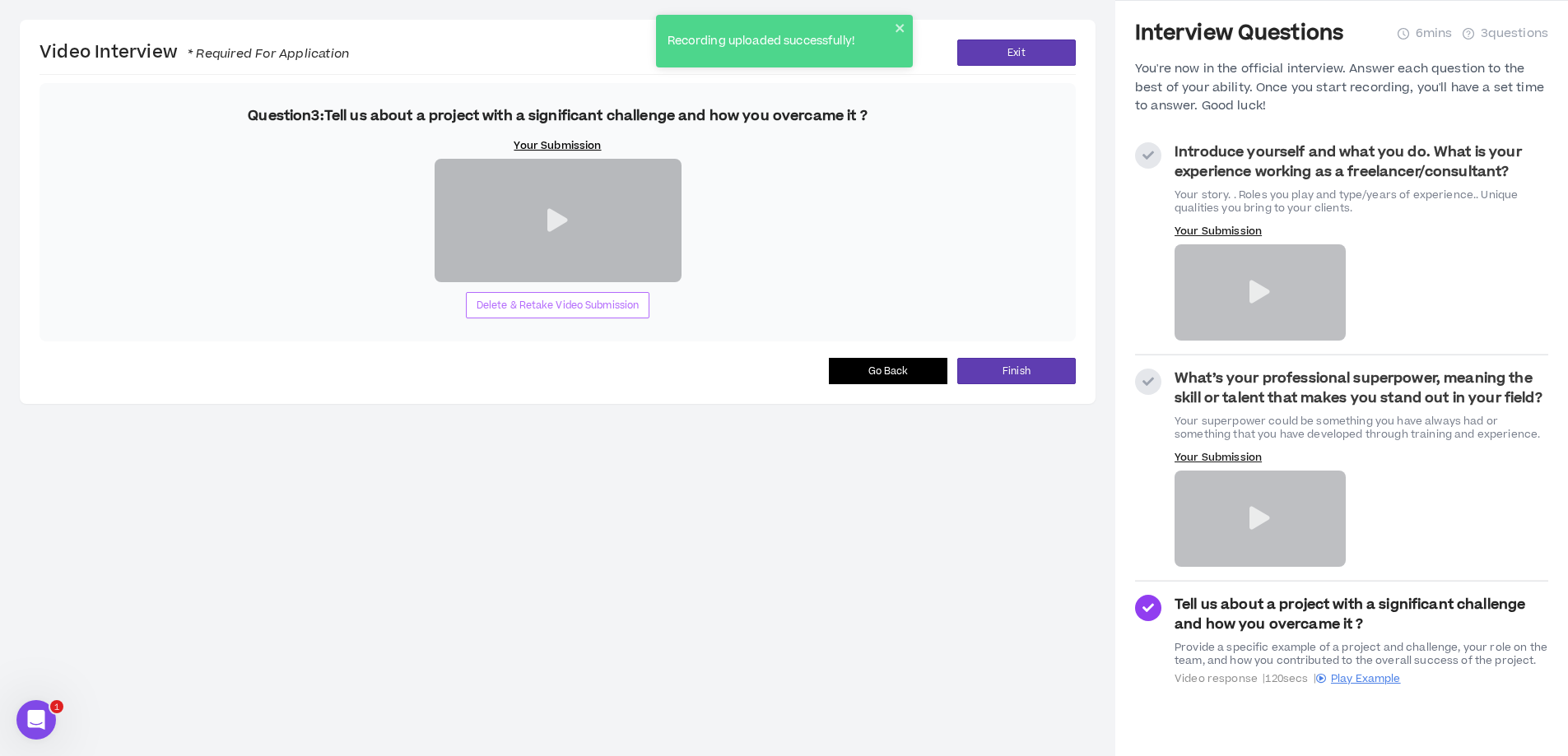 click on "Delete & Retake Video Submission" at bounding box center [558, 305] 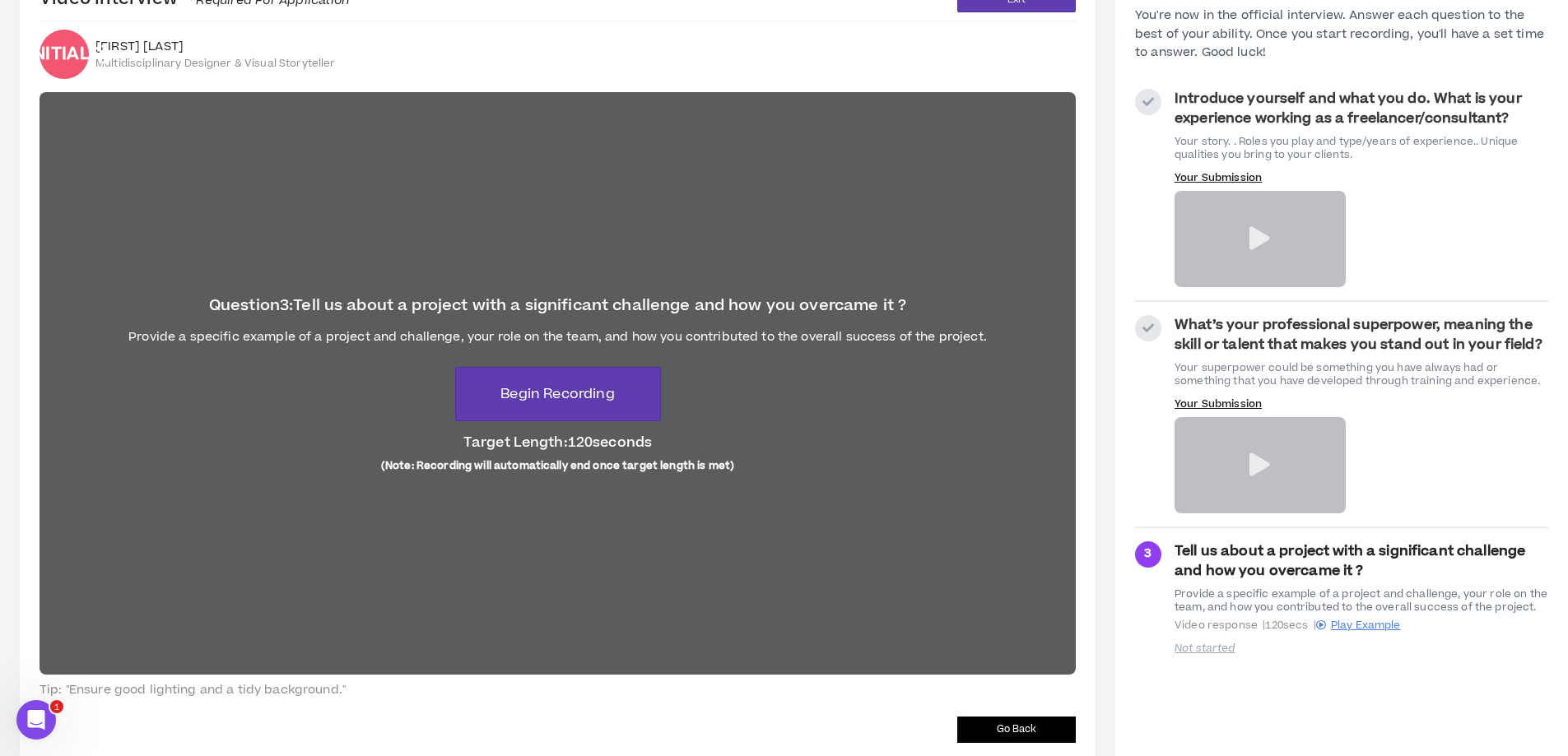 scroll, scrollTop: 129, scrollLeft: 0, axis: vertical 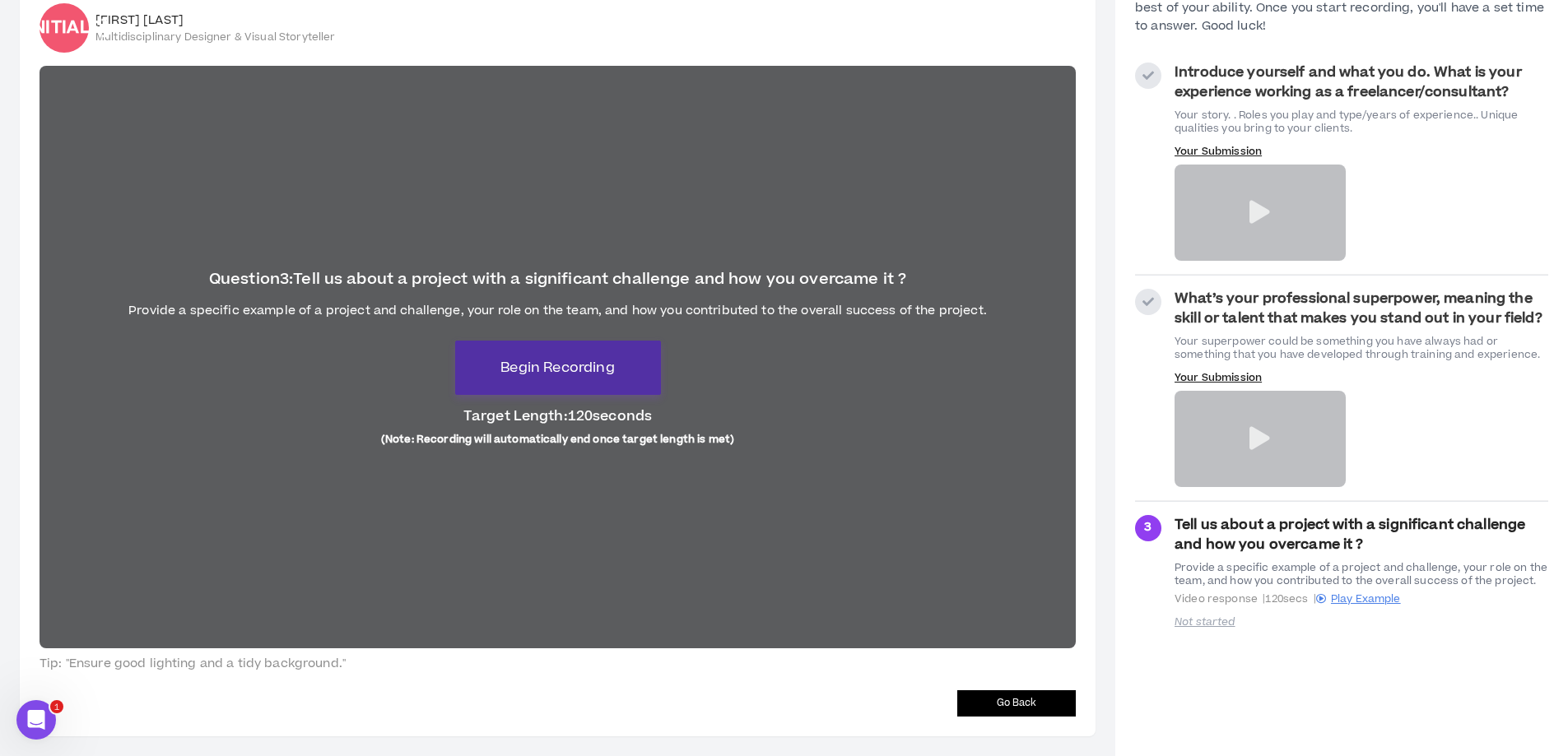 click on "Begin Recording" at bounding box center [557, 368] 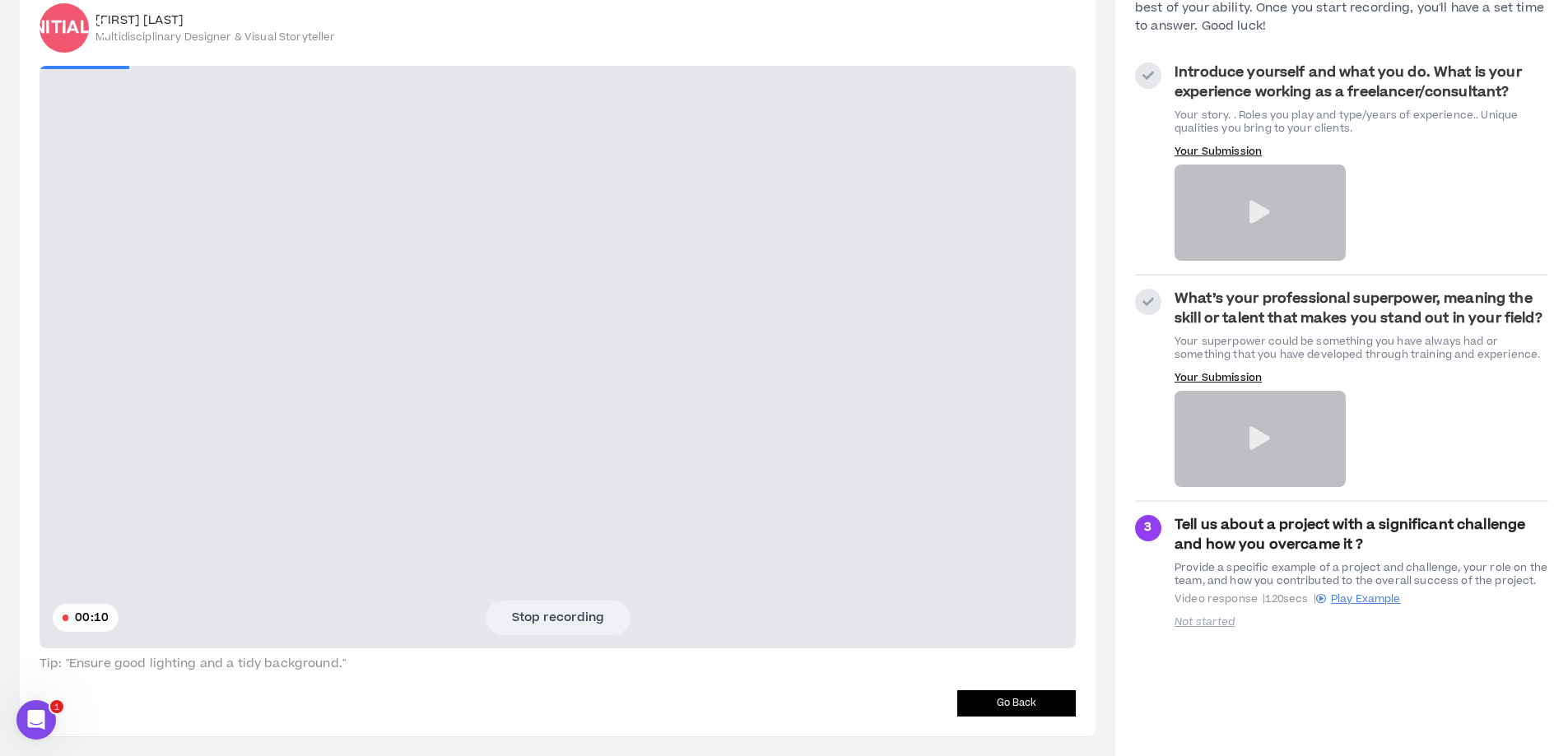 click at bounding box center [557, 357] 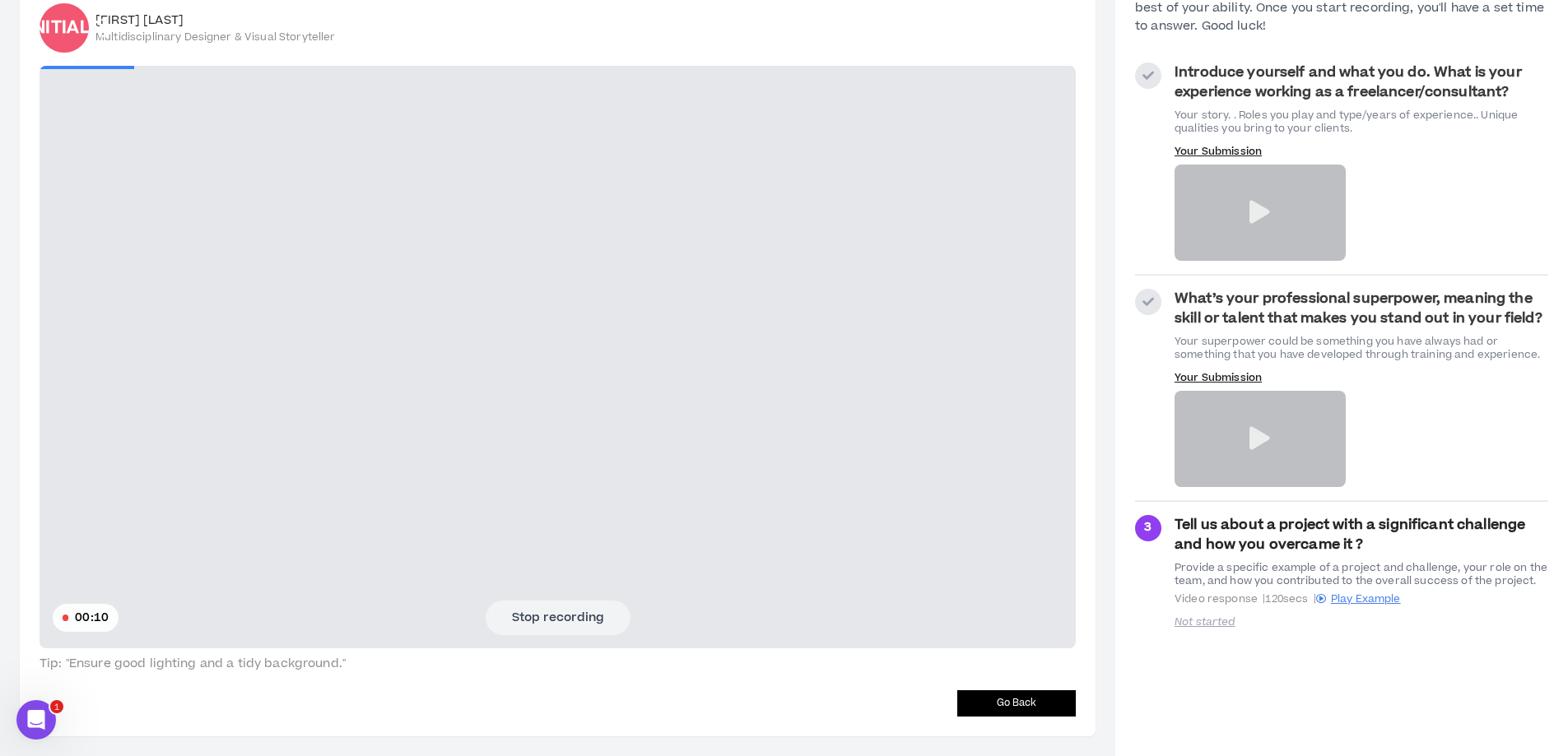 click on "Stop recording" at bounding box center (558, 618) 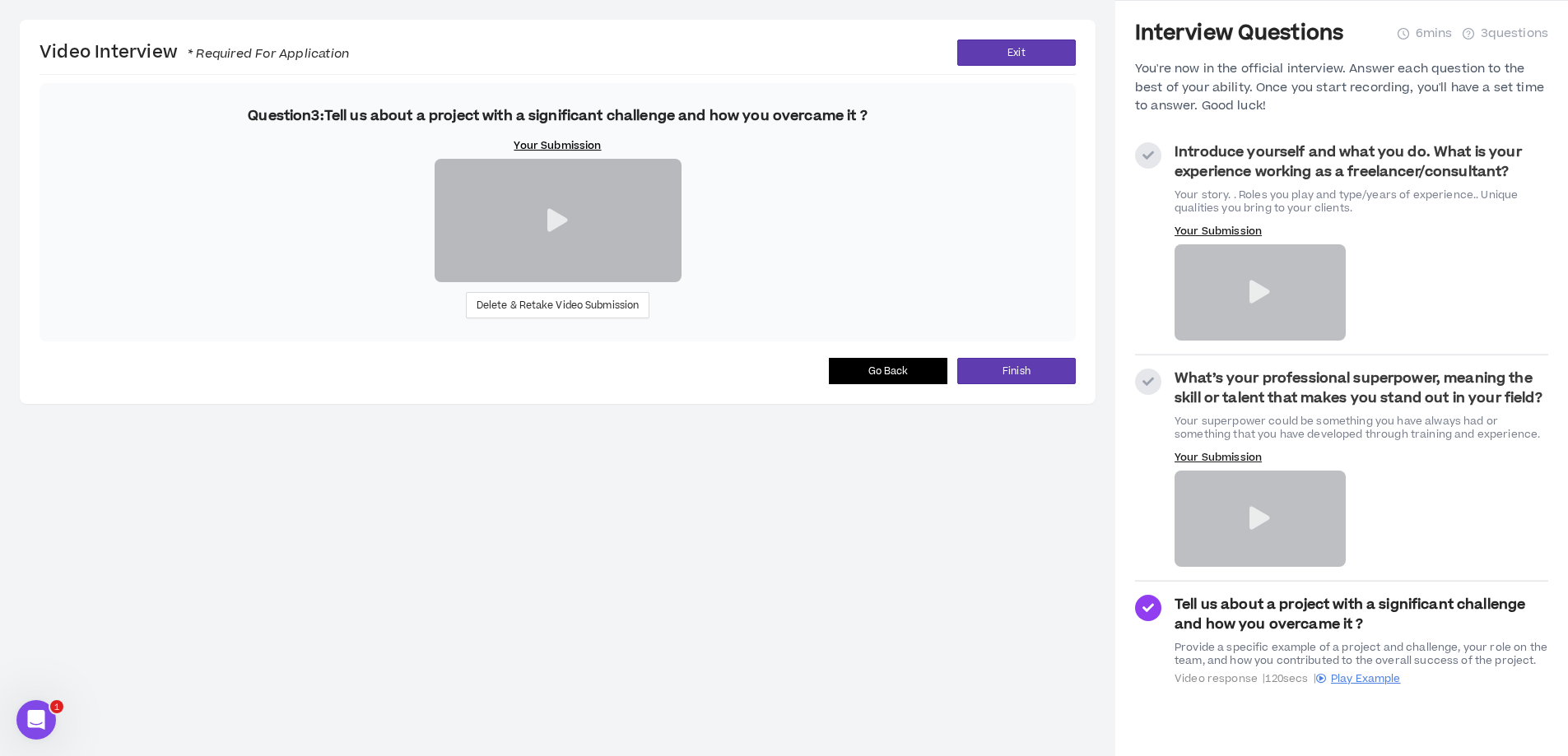 scroll, scrollTop: 49, scrollLeft: 0, axis: vertical 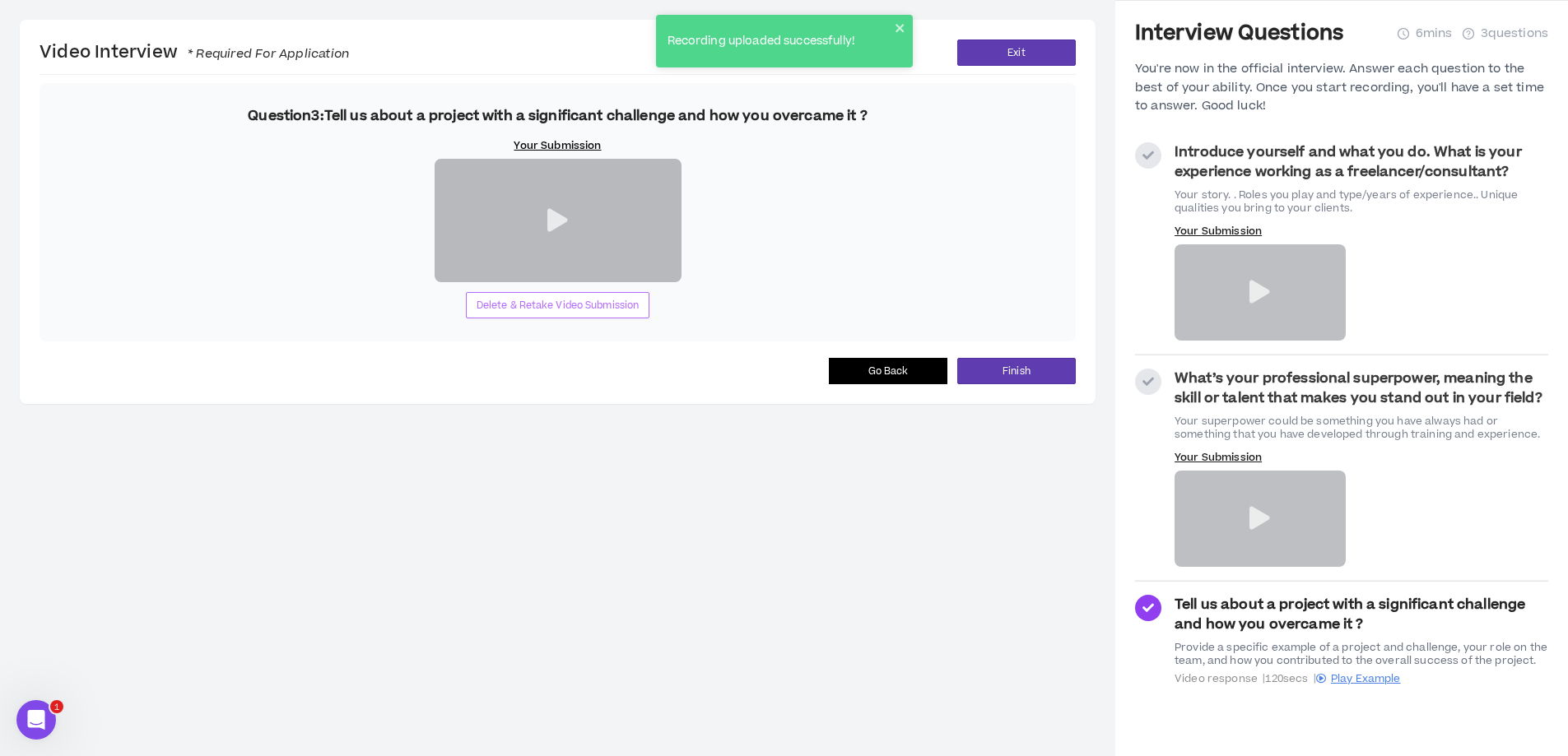 click on "Delete & Retake Video Submission" at bounding box center [558, 305] 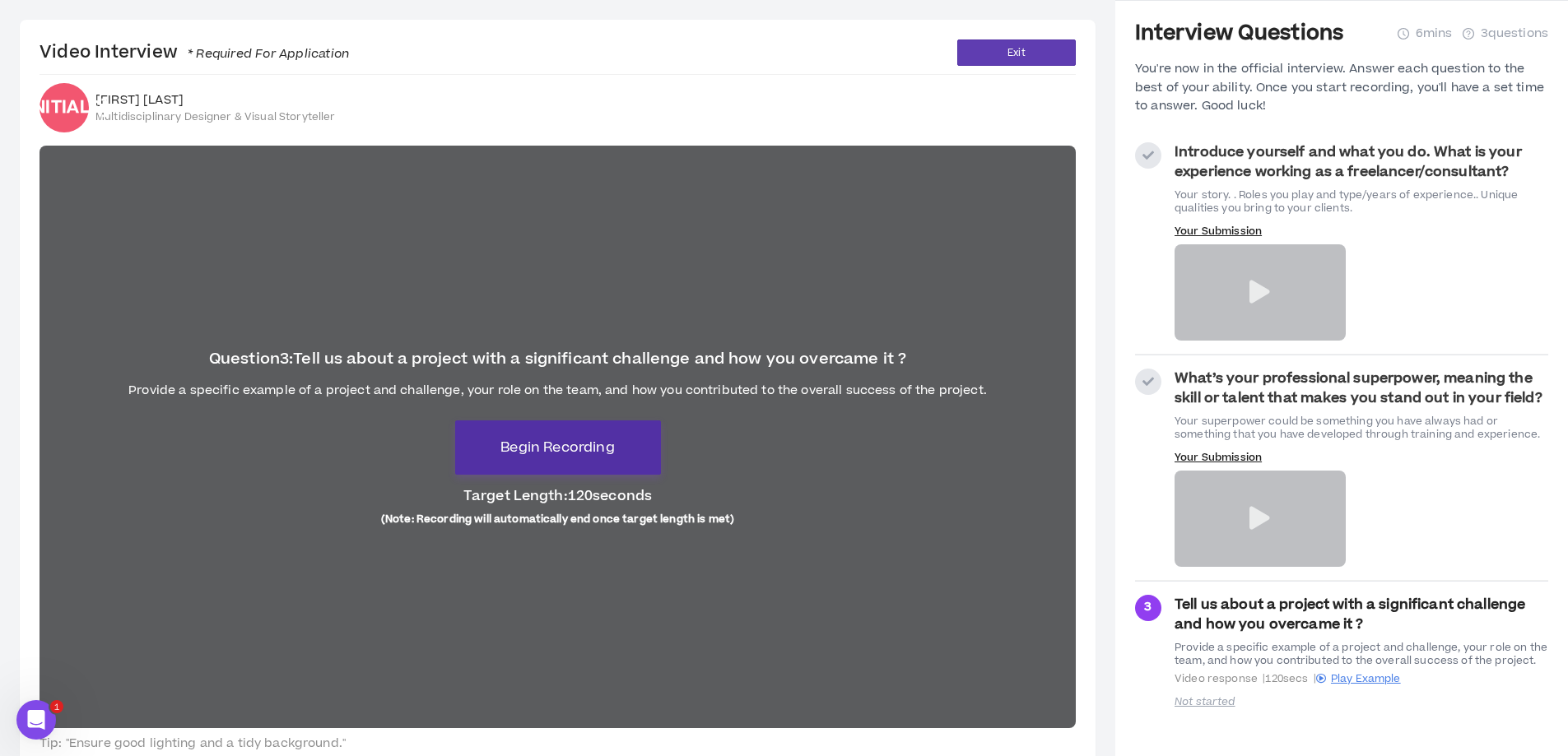 click on "Begin Recording" at bounding box center [558, 448] 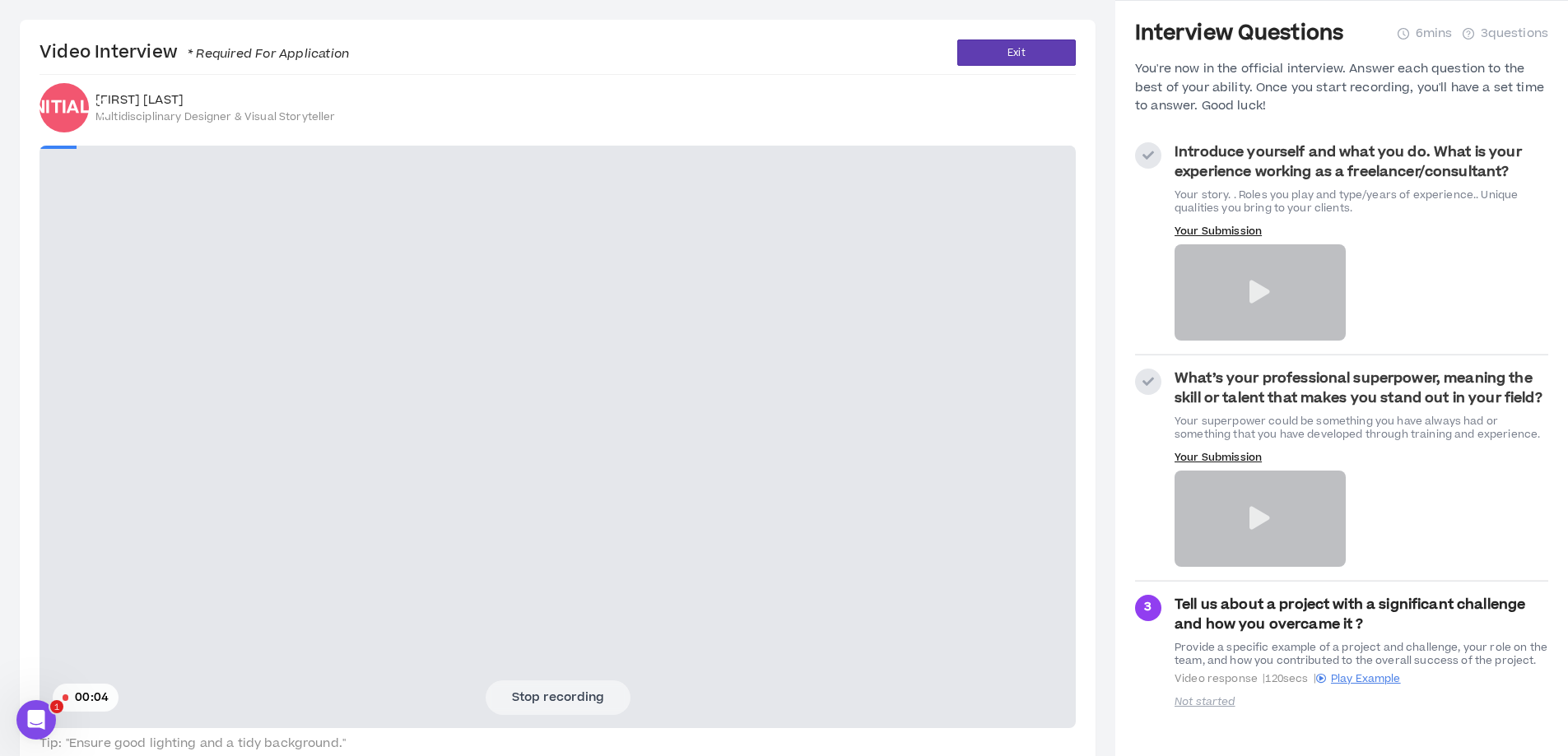 click on "Stop recording" at bounding box center [558, 698] 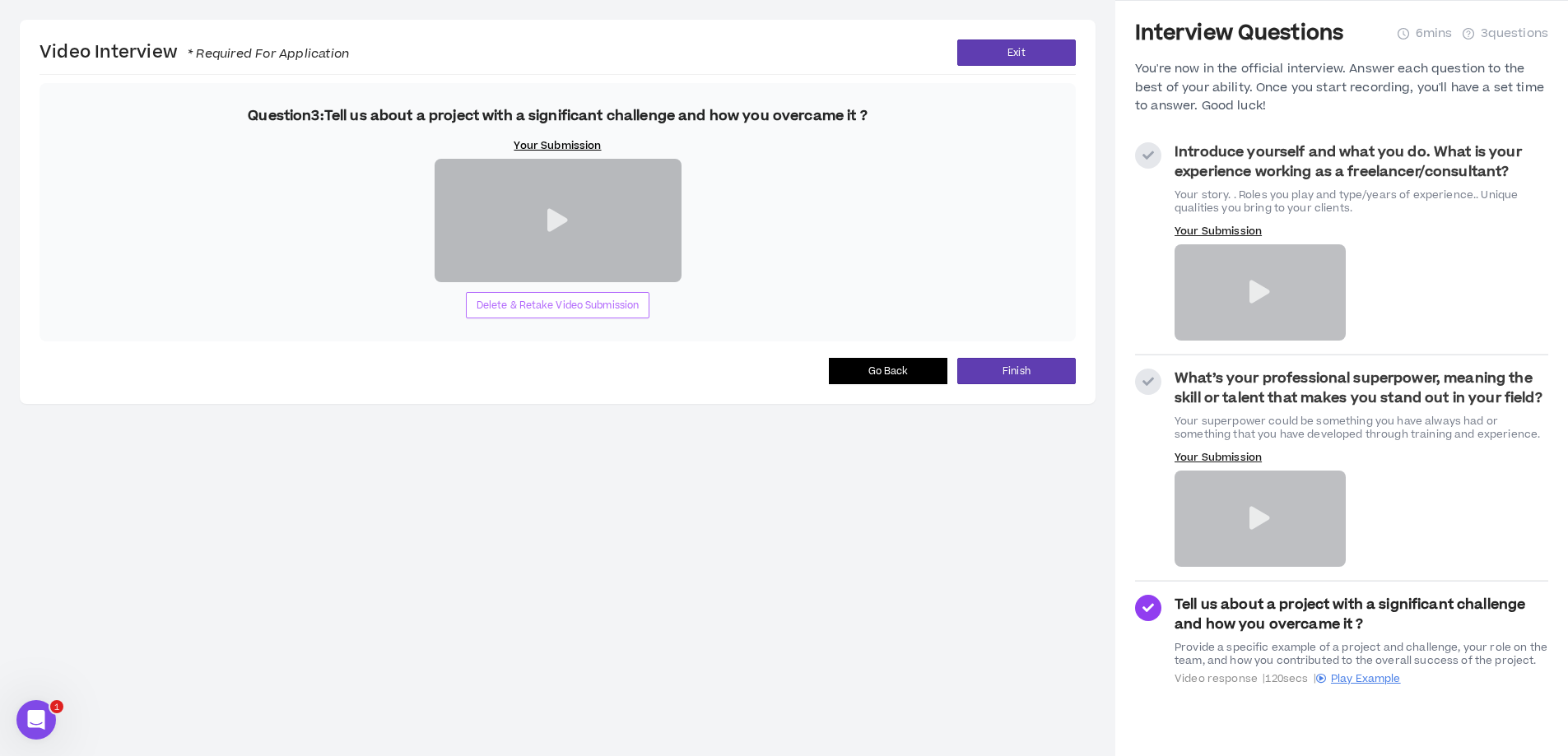 click on "Delete & Retake Video Submission" at bounding box center [558, 305] 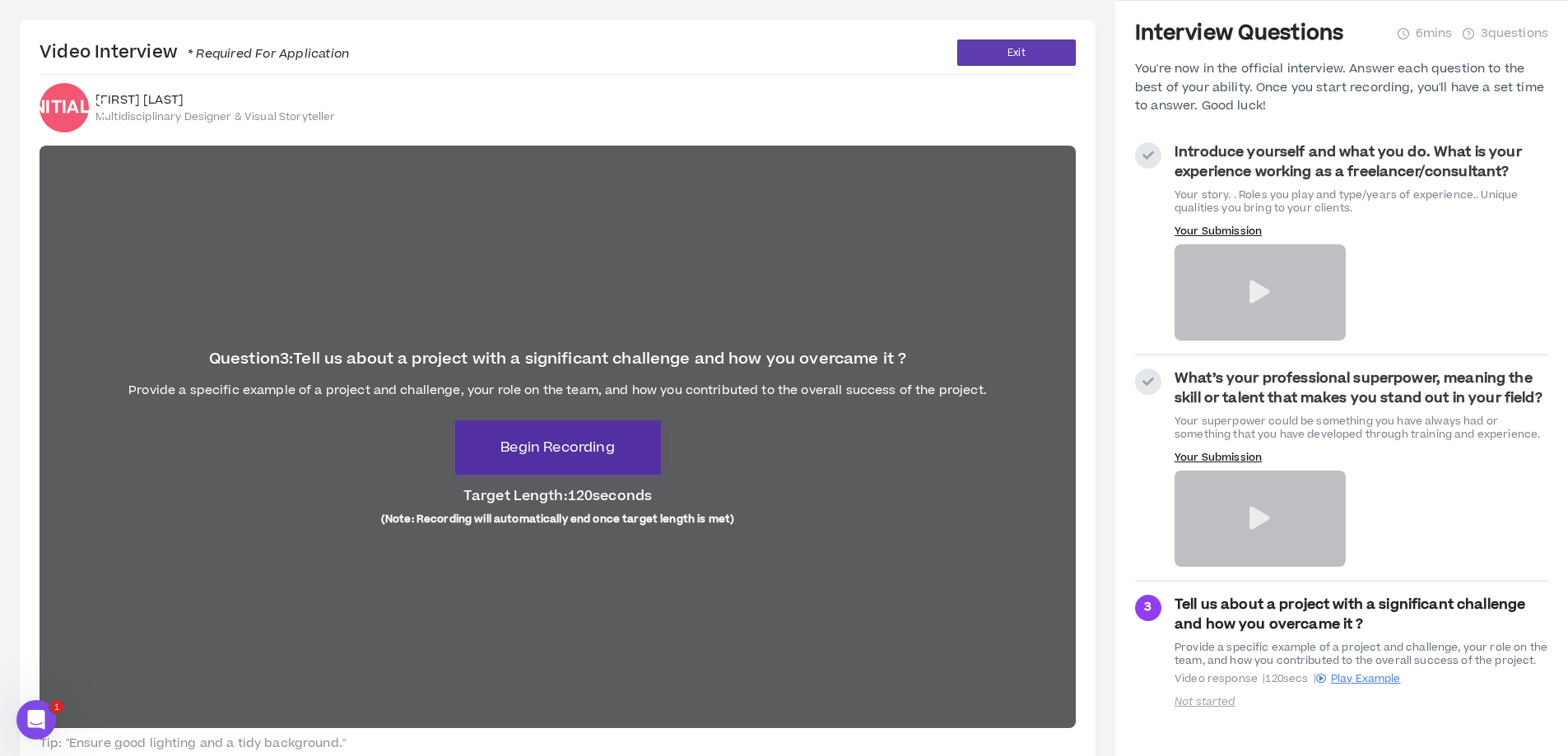 click on "Begin Recording" at bounding box center [557, 448] 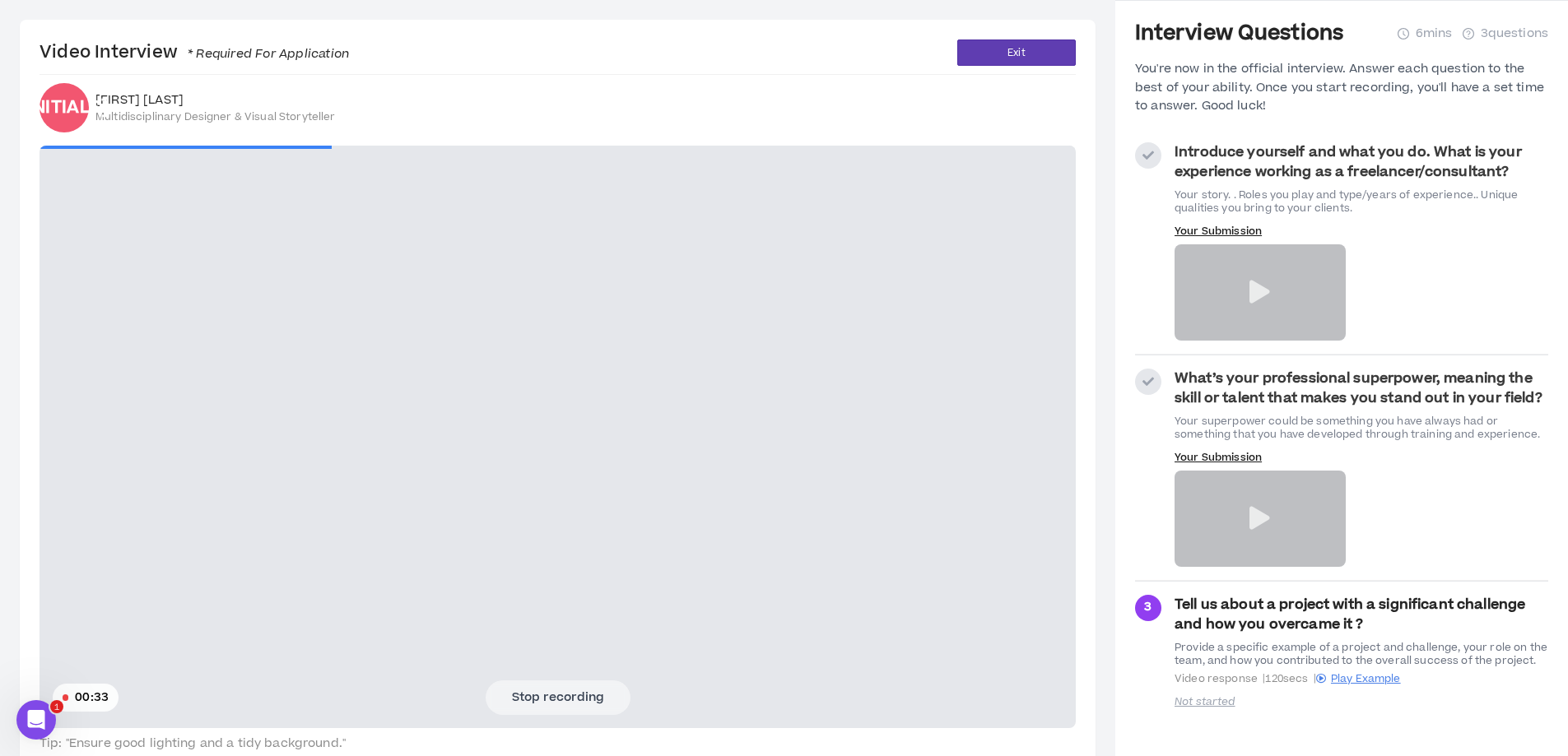 click on "Stop recording" at bounding box center [558, 698] 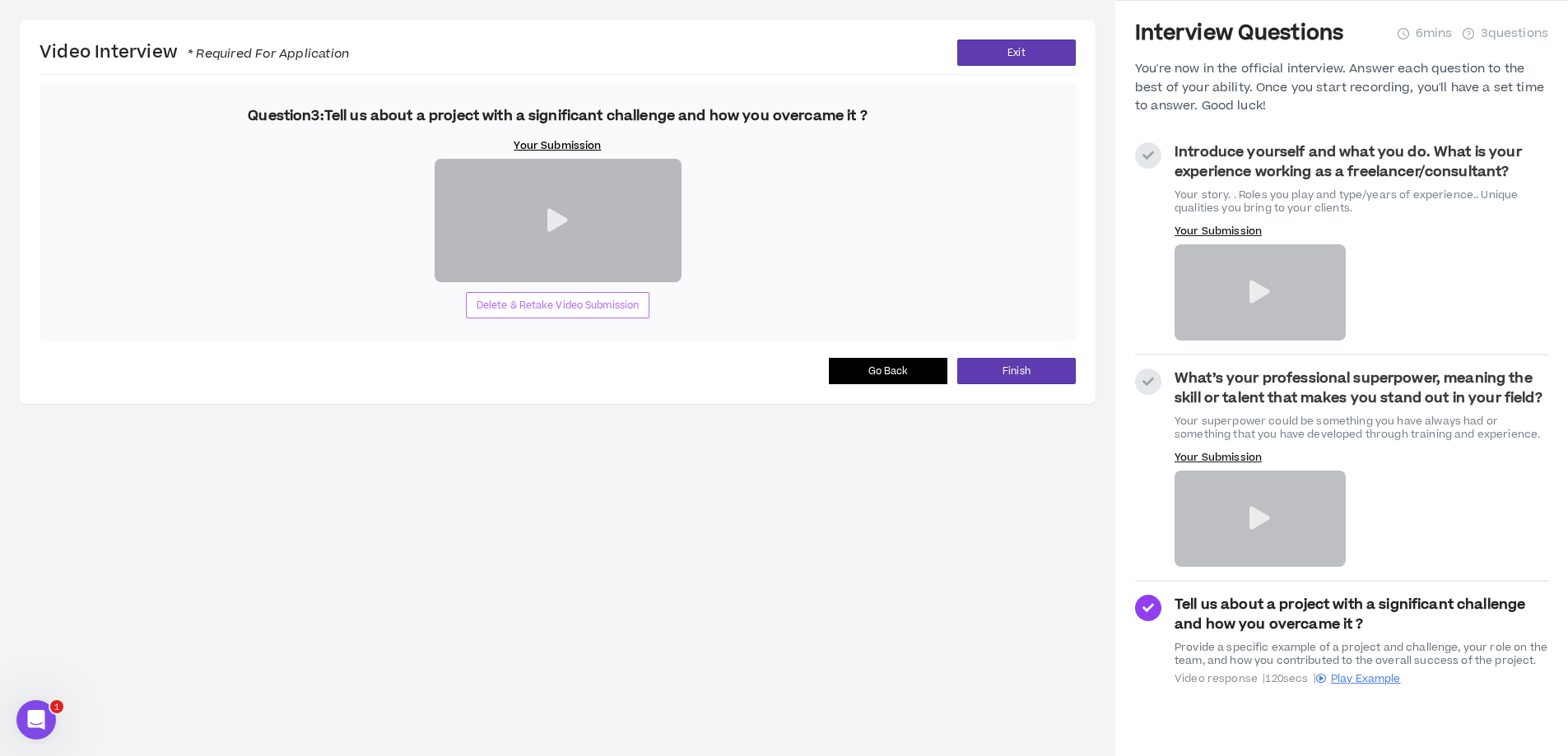 click on "Delete & Retake Video Submission" at bounding box center [558, 305] 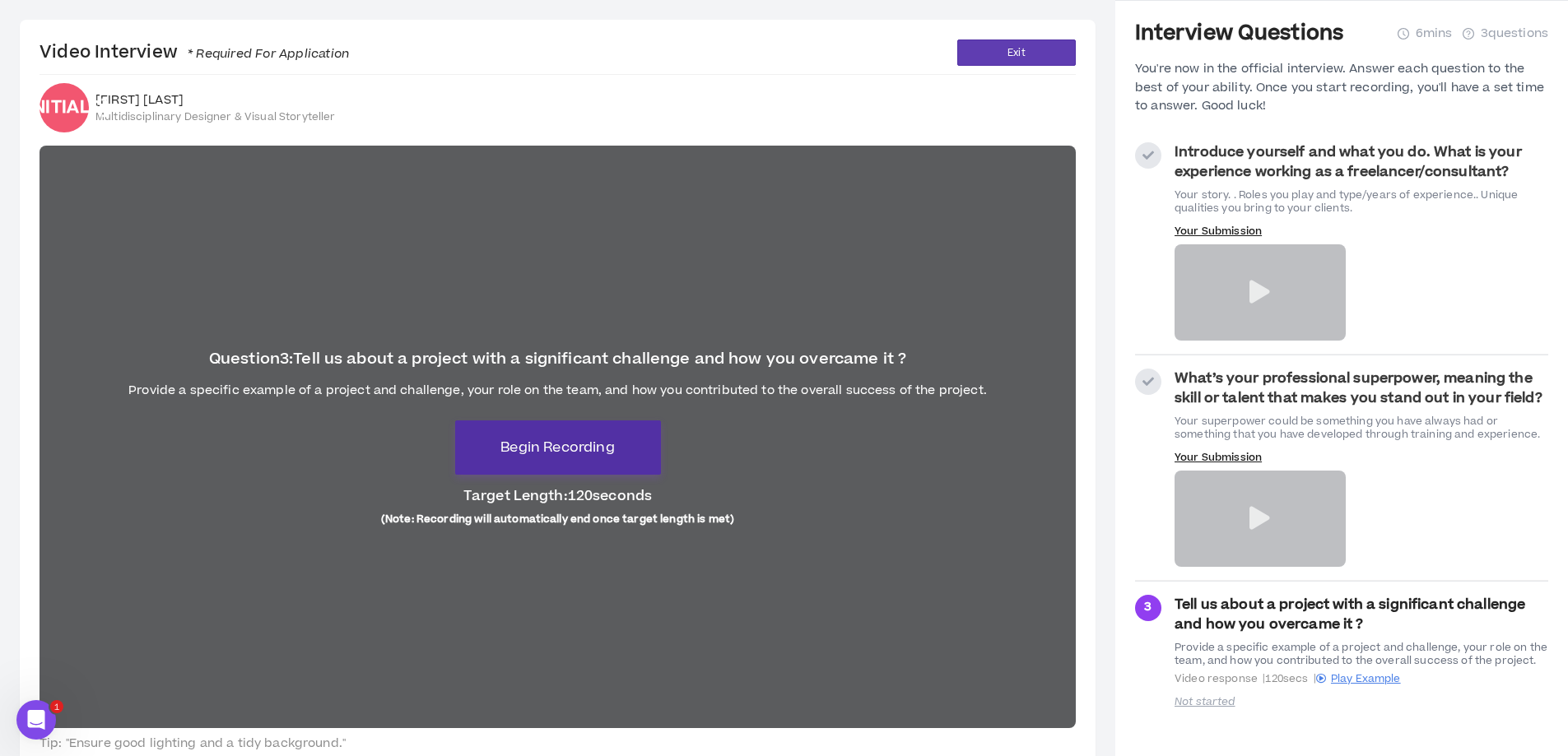 click on "Begin Recording" at bounding box center (558, 448) 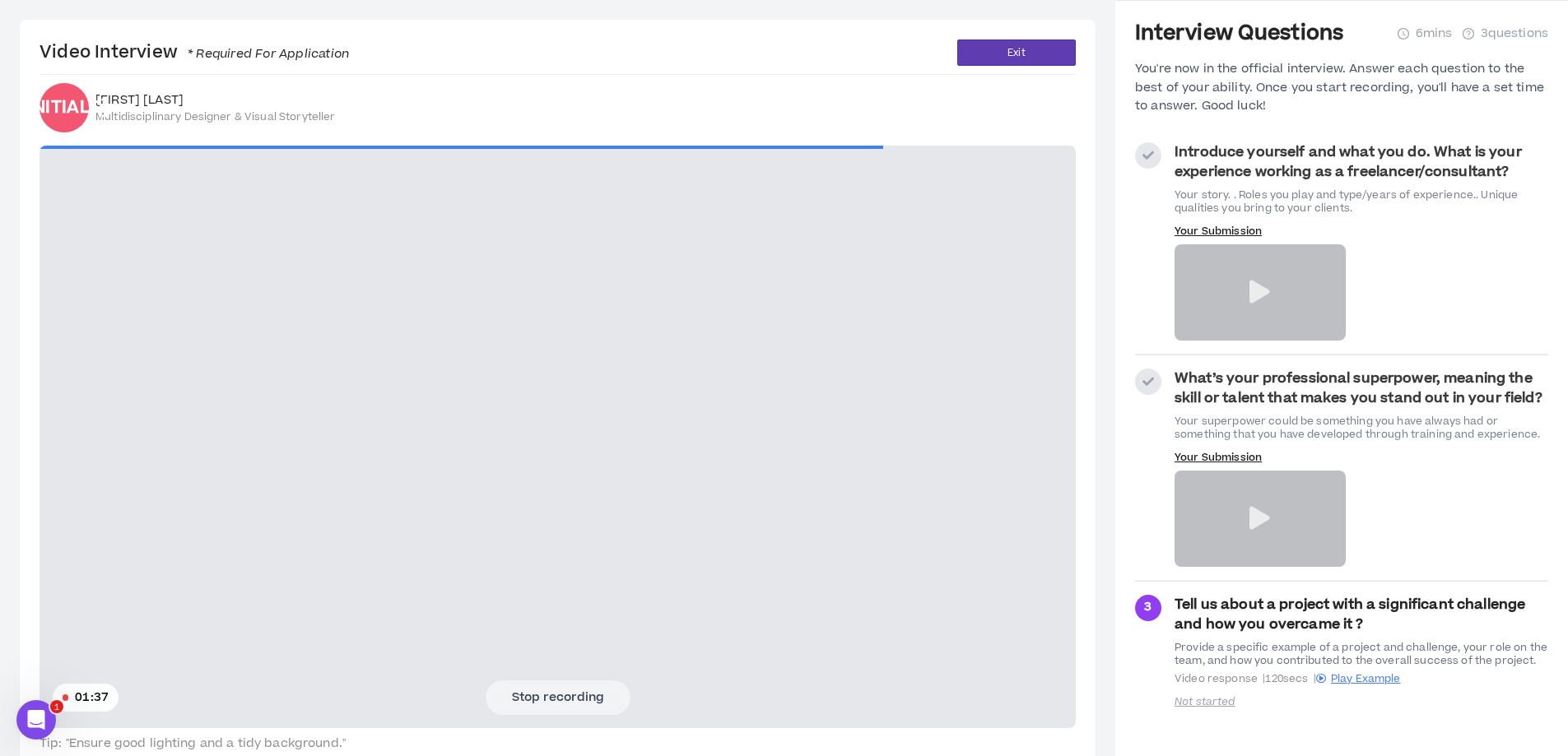 click on "Stop recording" at bounding box center [558, 698] 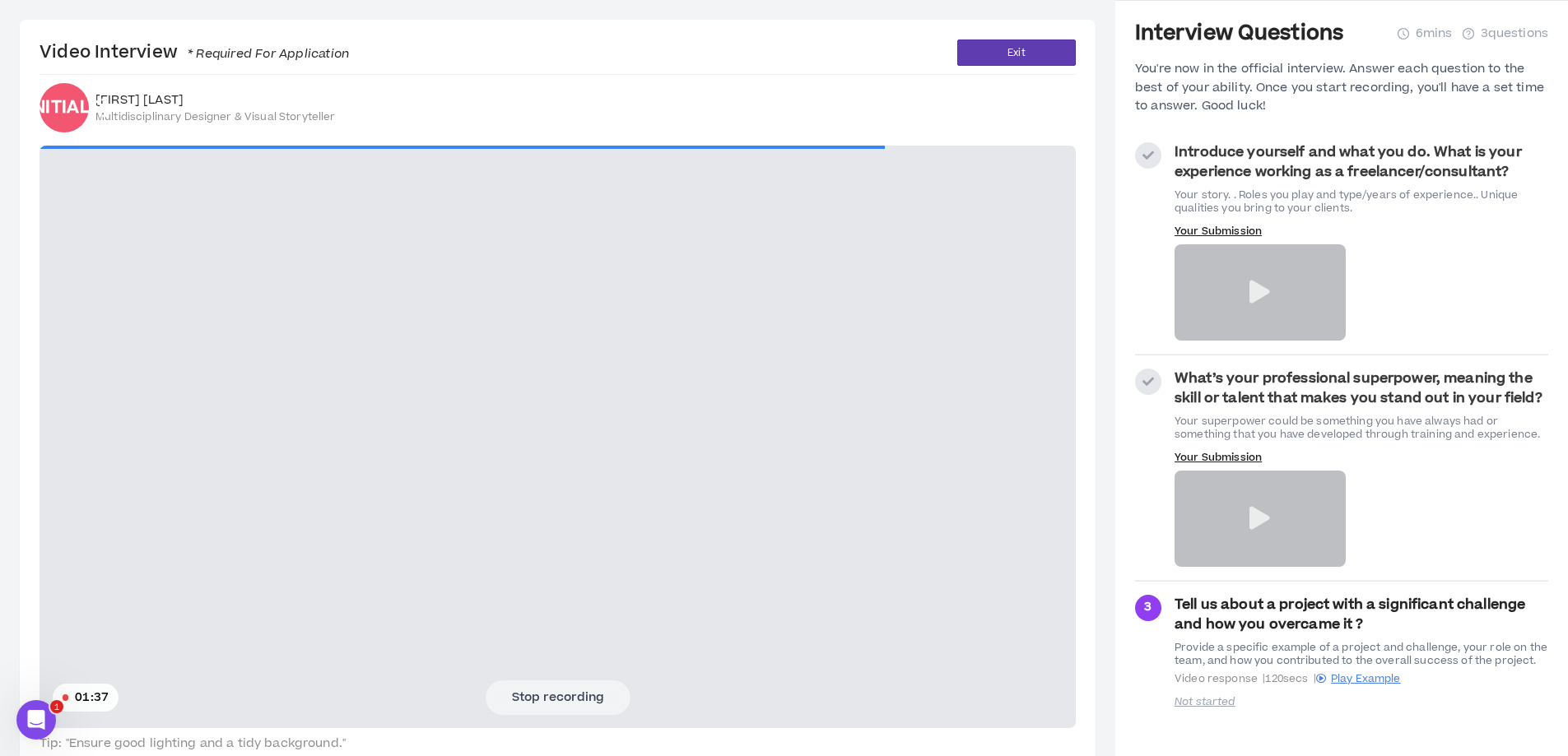 click on "Stop recording" at bounding box center (558, 698) 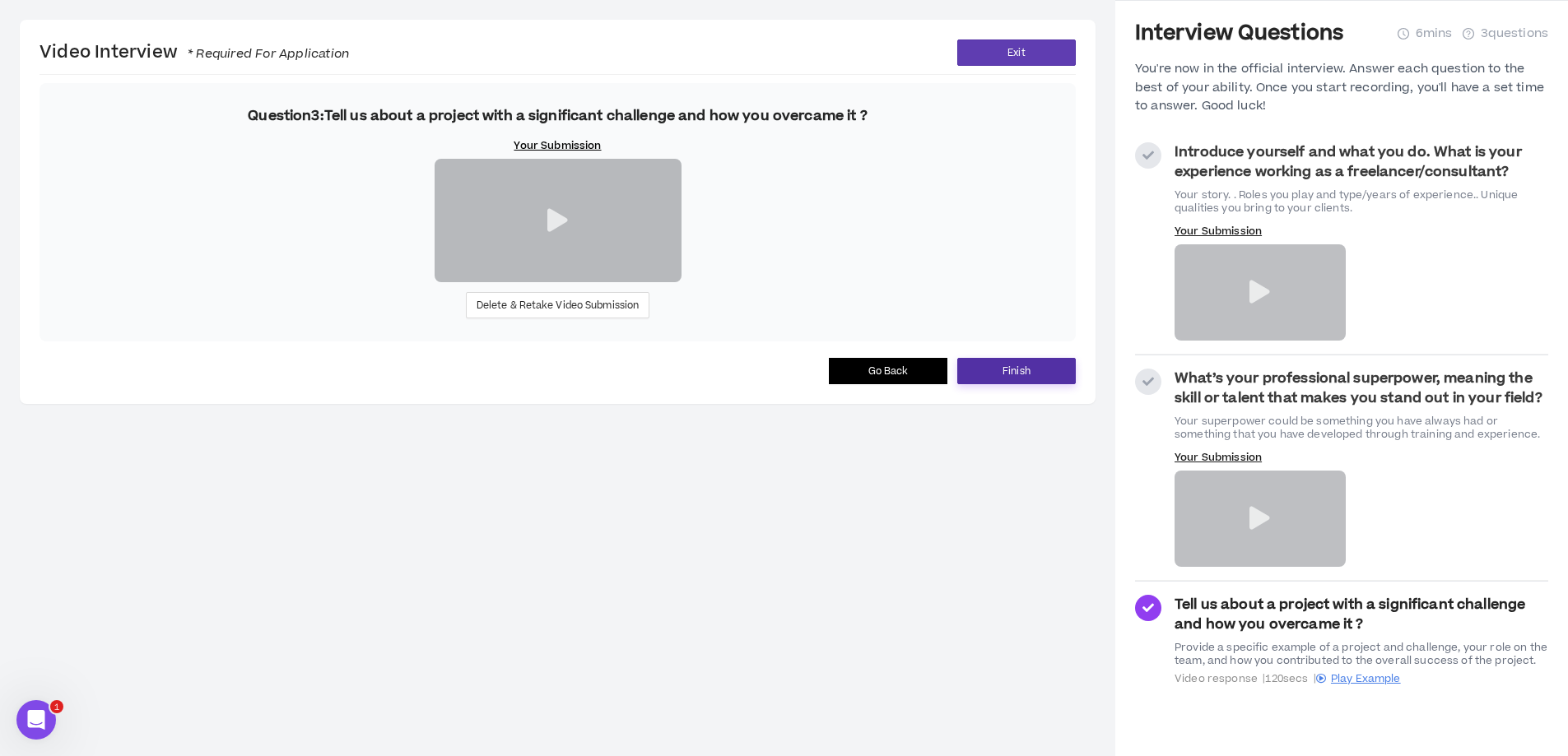 click on "Finish" at bounding box center [1017, 371] 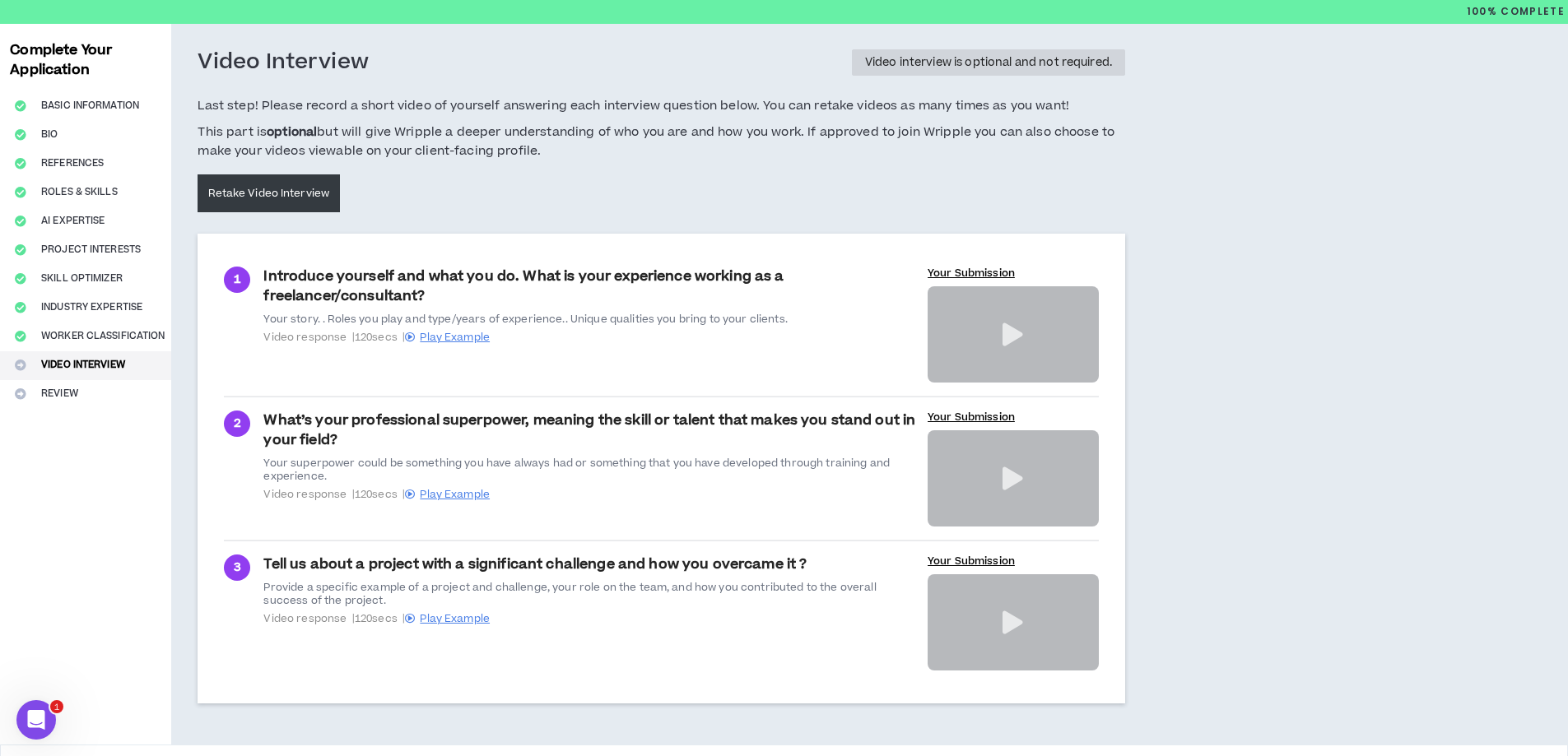 scroll, scrollTop: 104, scrollLeft: 0, axis: vertical 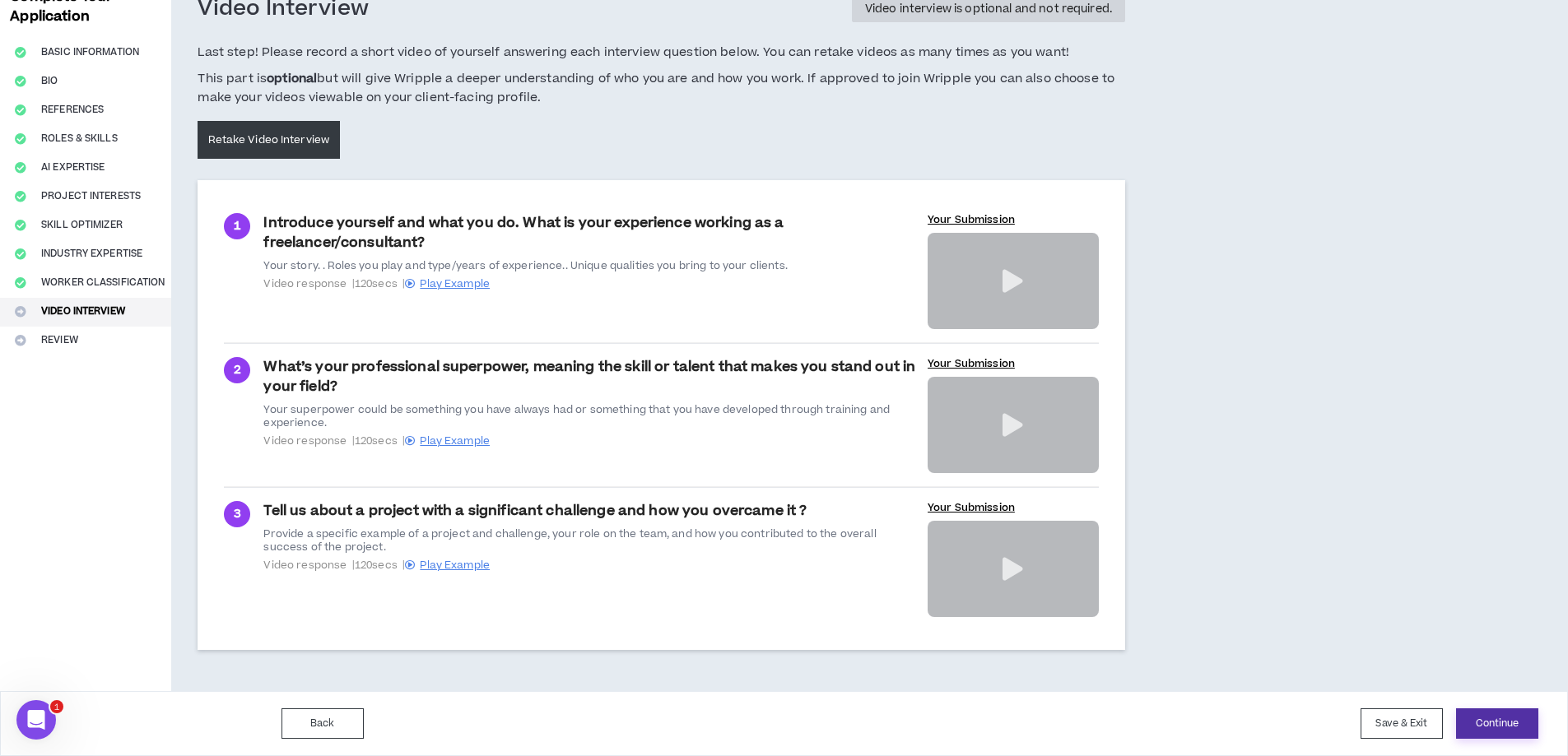 click on "Continue" at bounding box center [1497, 723] 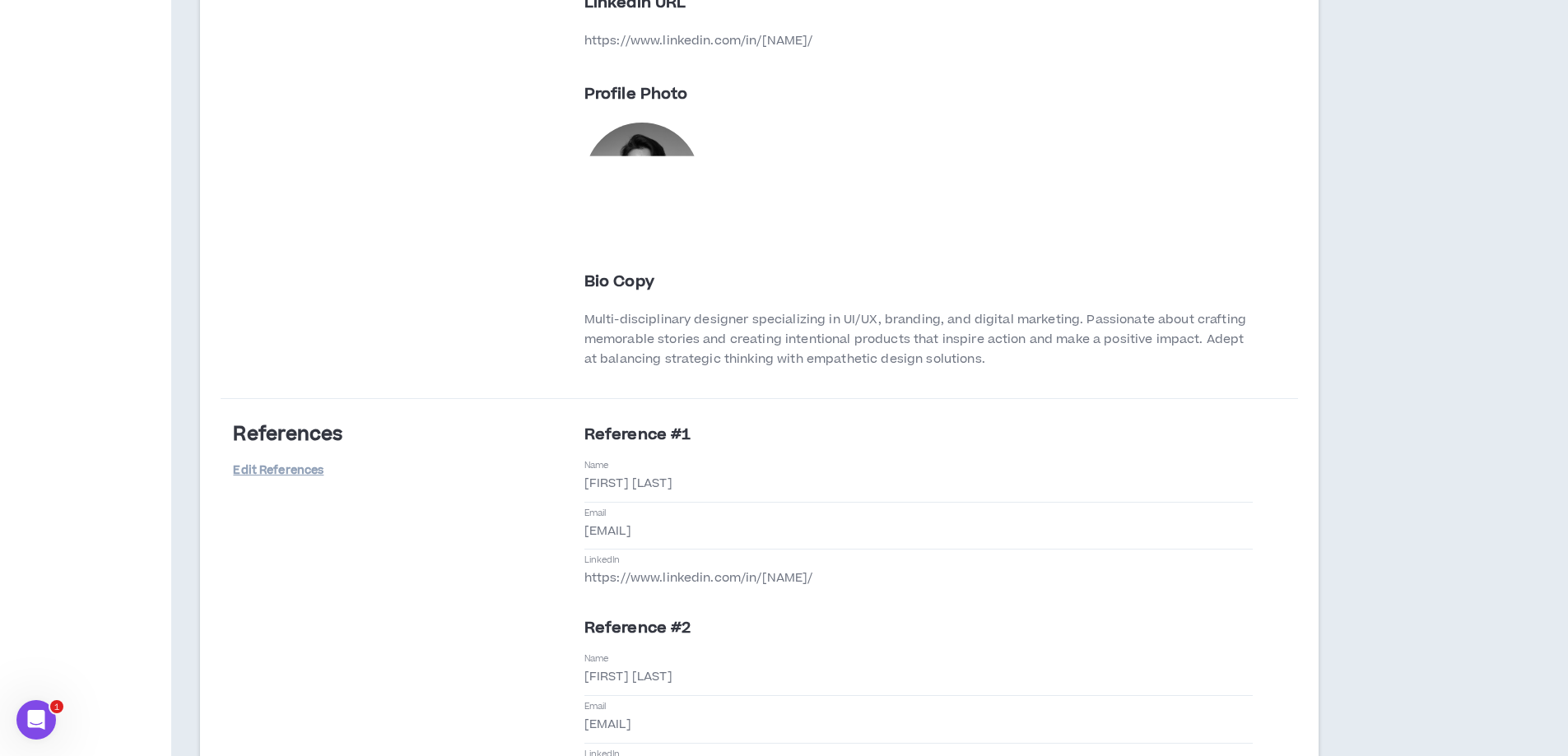 scroll, scrollTop: 1069, scrollLeft: 0, axis: vertical 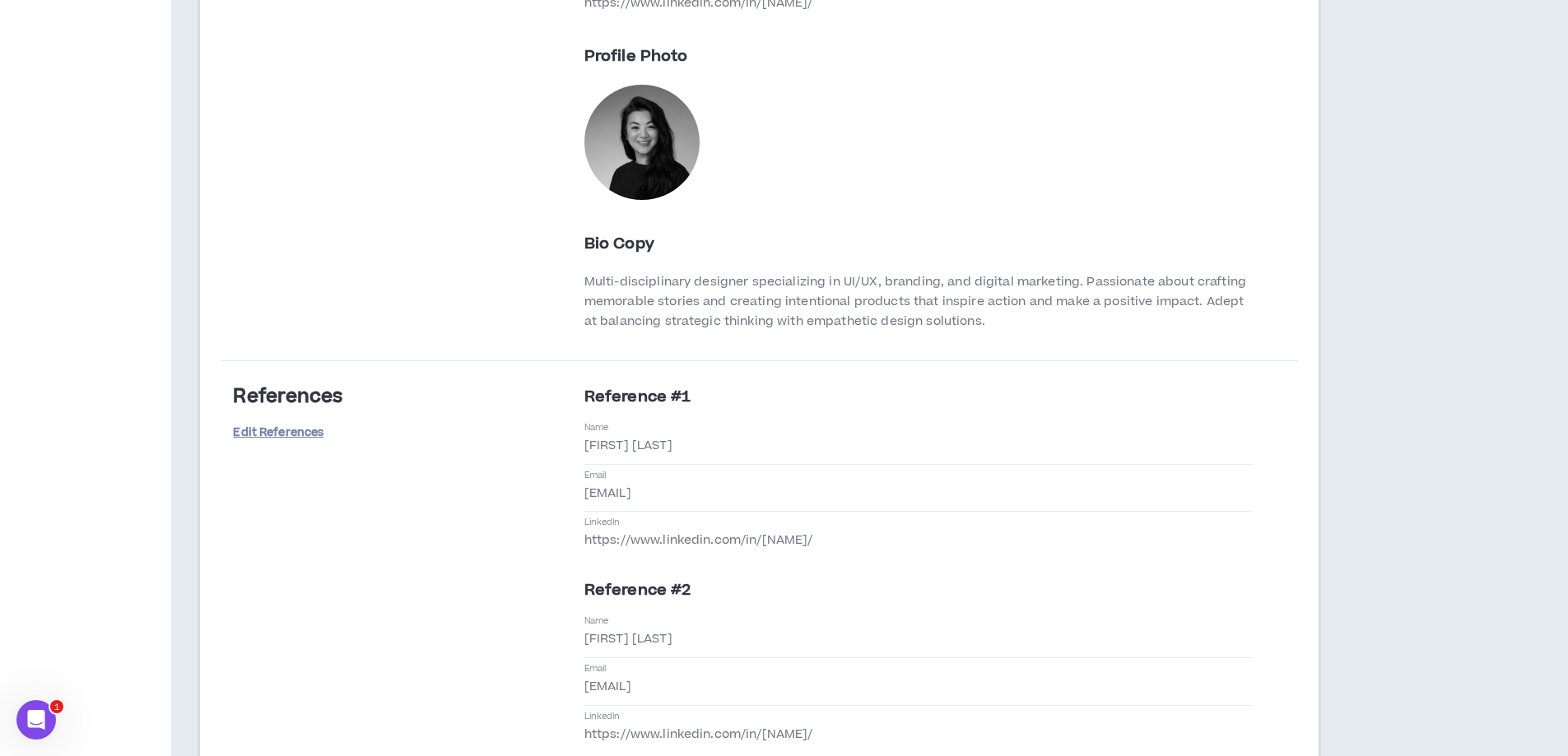 click on "Edit References" at bounding box center (278, 433) 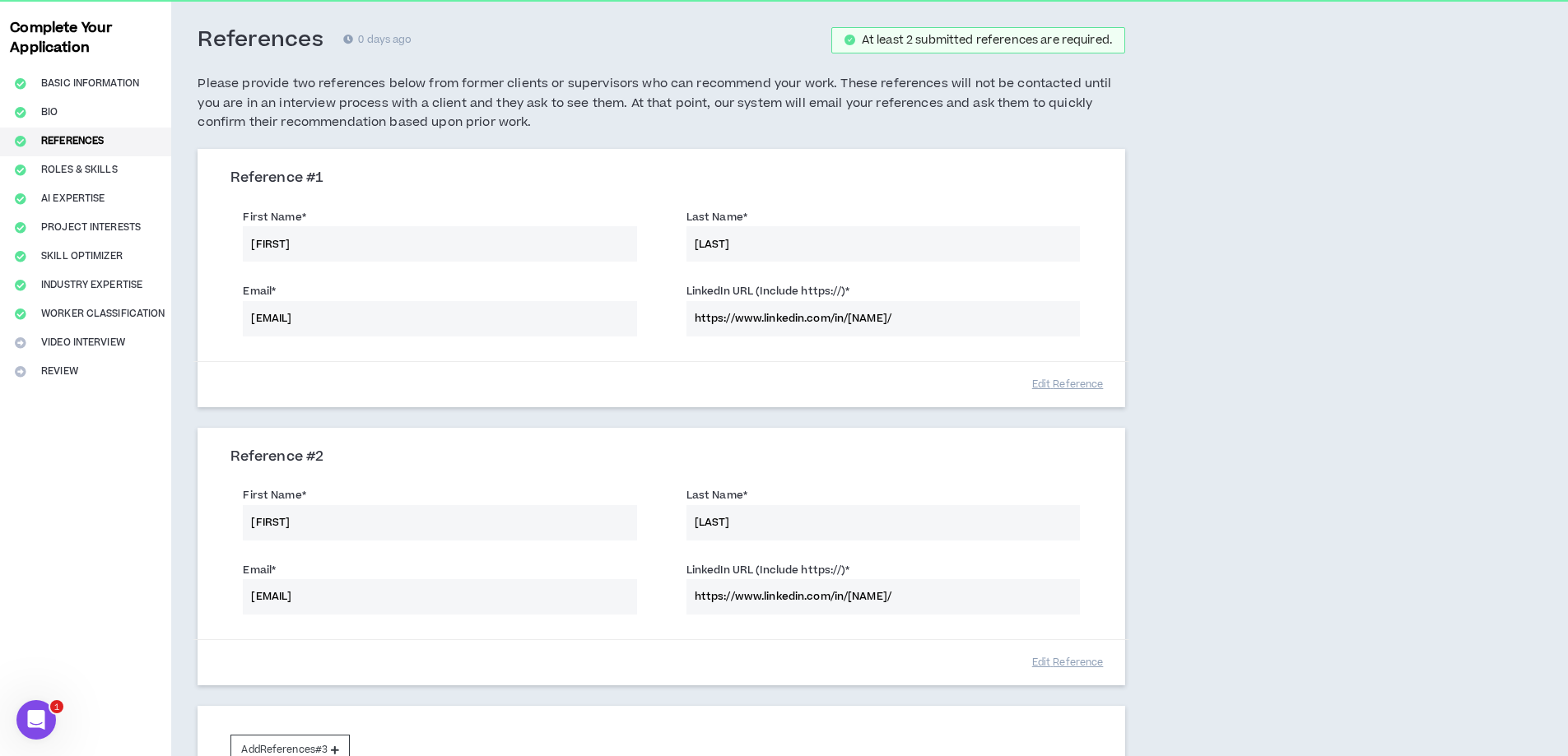 scroll, scrollTop: 0, scrollLeft: 0, axis: both 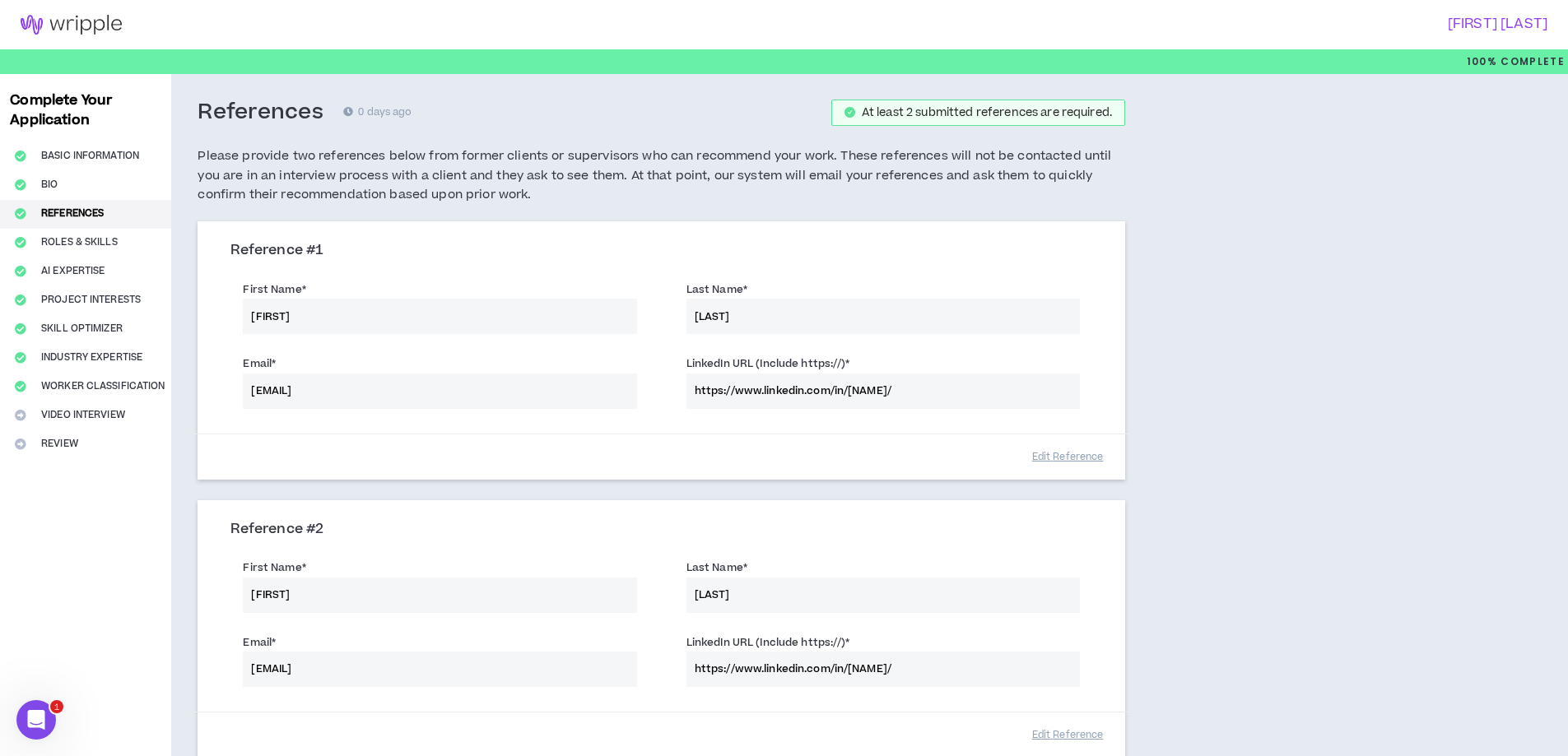 click on "First Name  * [FIRST] Last Name  * [LAST]" at bounding box center [661, 309] 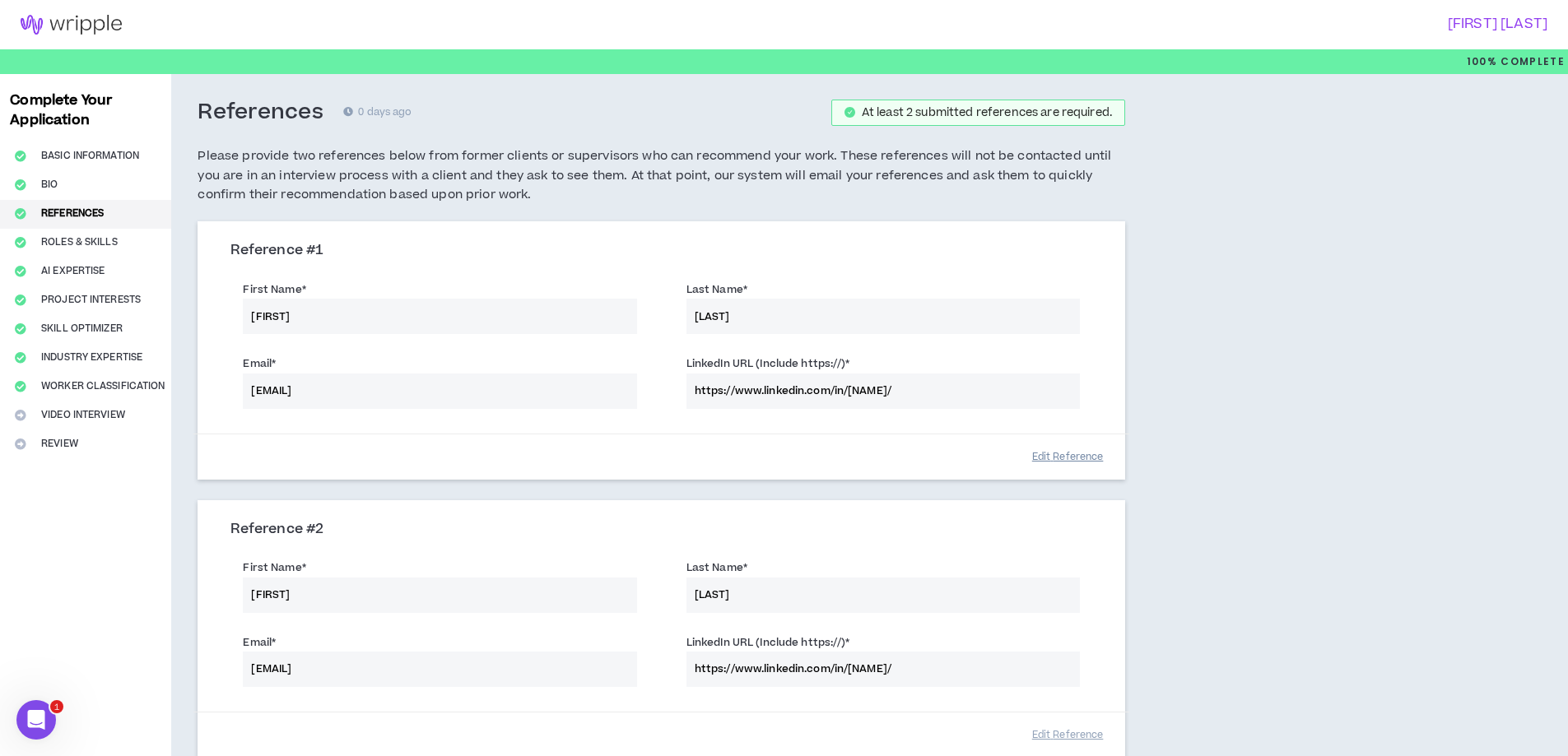 click on "Edit   Reference" at bounding box center [1068, 457] 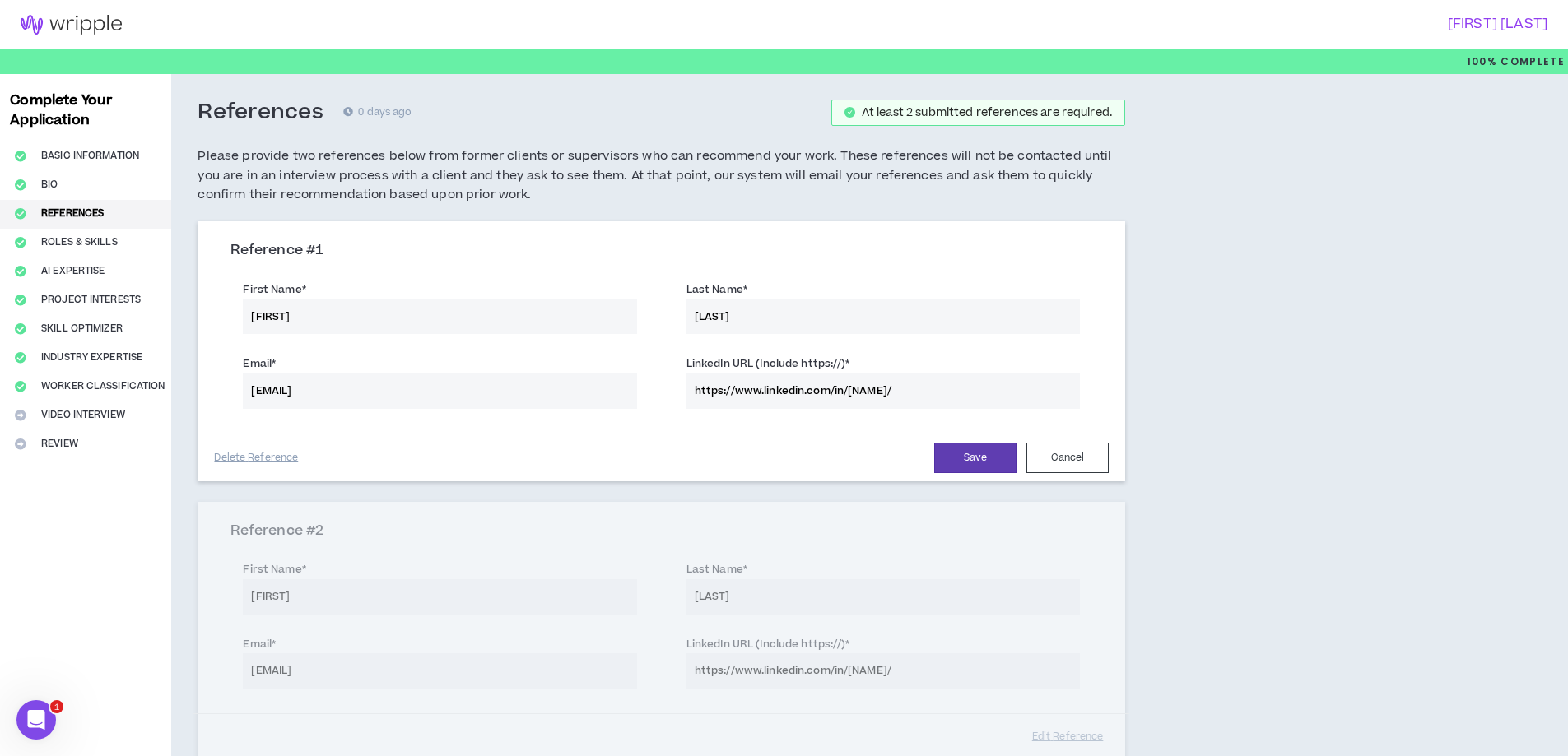 click on "[LAST]" at bounding box center [883, 316] 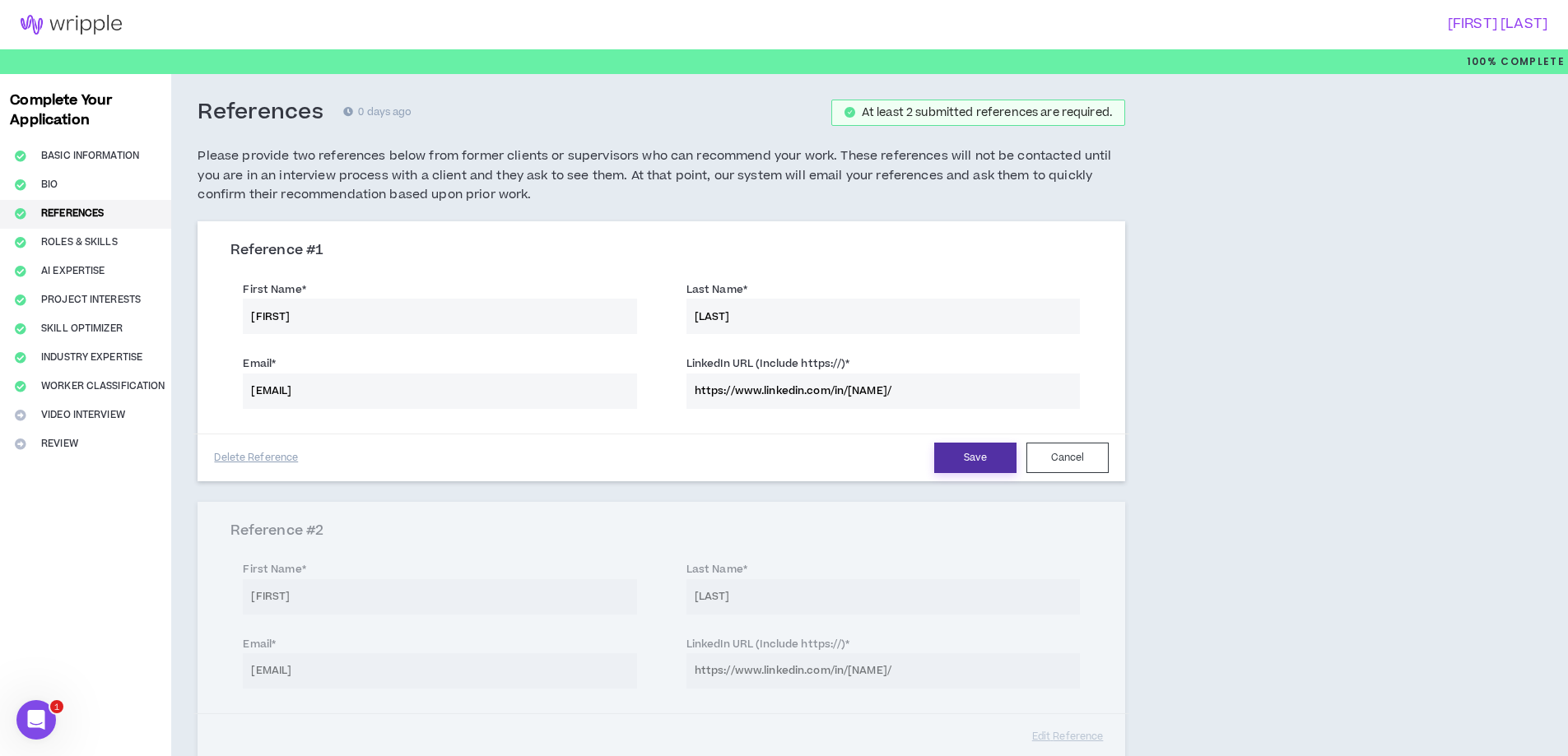 type on "[LAST]" 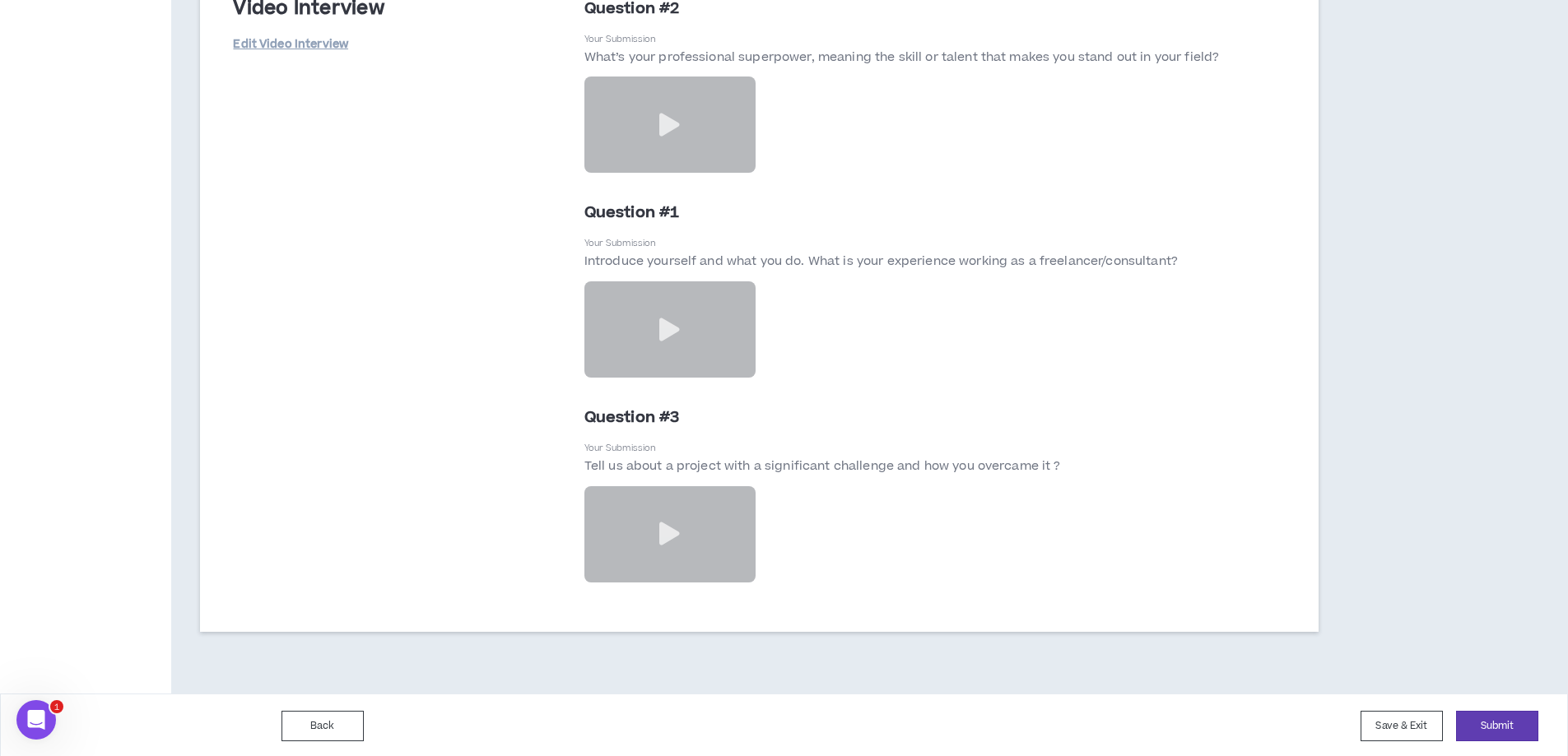 scroll, scrollTop: 5526, scrollLeft: 0, axis: vertical 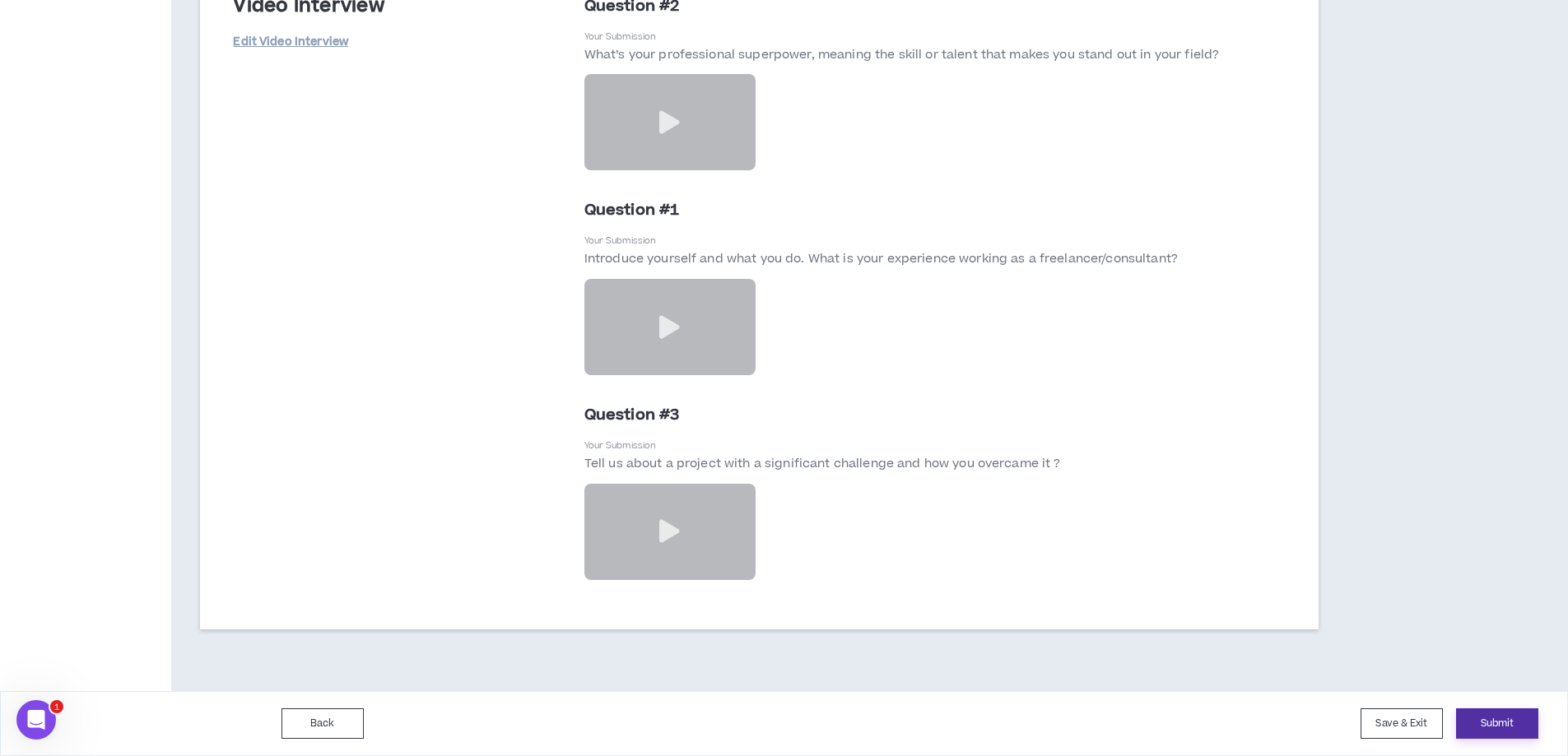 click on "Submit" at bounding box center [1497, 723] 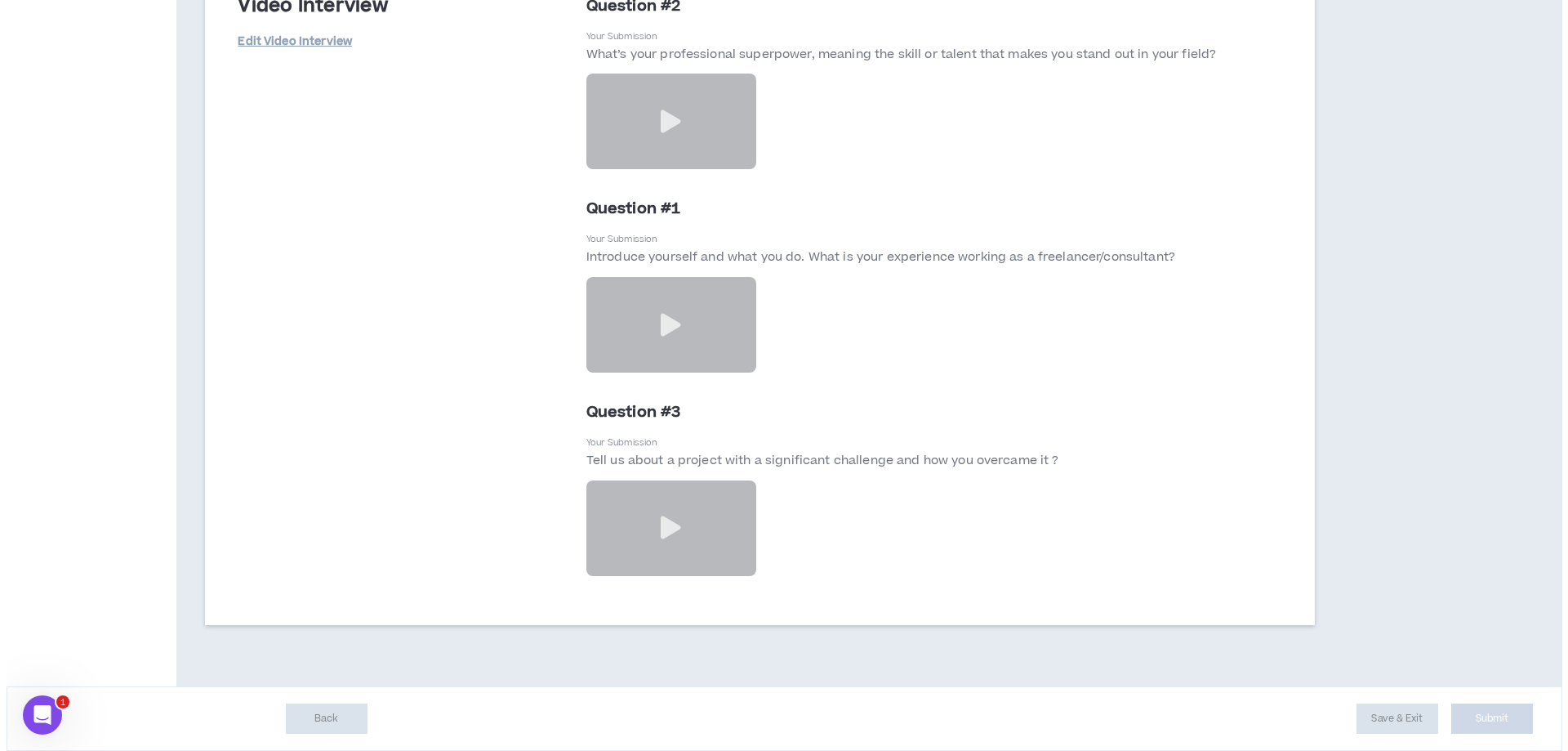 scroll, scrollTop: 0, scrollLeft: 0, axis: both 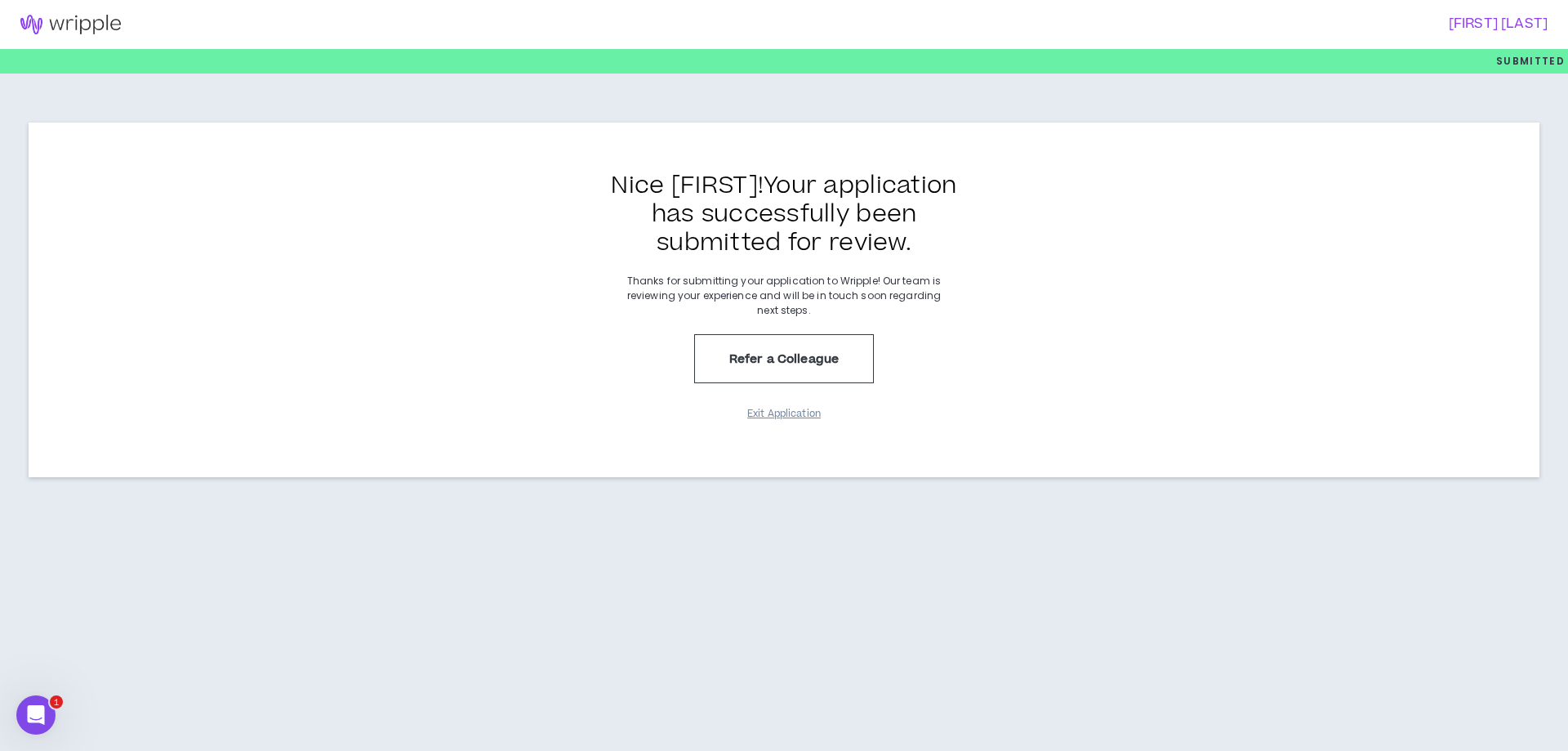 click on "Exit Application" at bounding box center [784, 413] 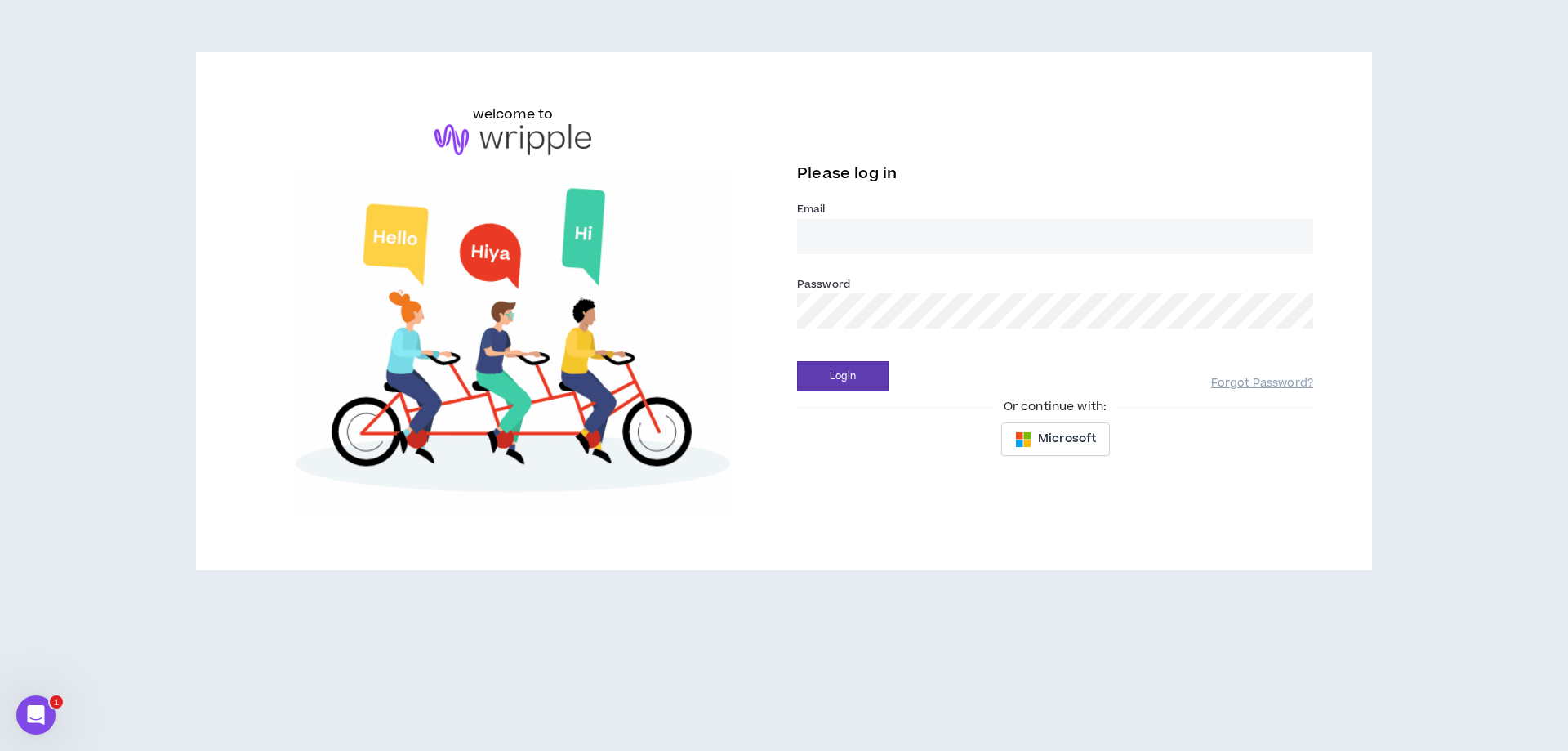 type on "[EMAIL]" 